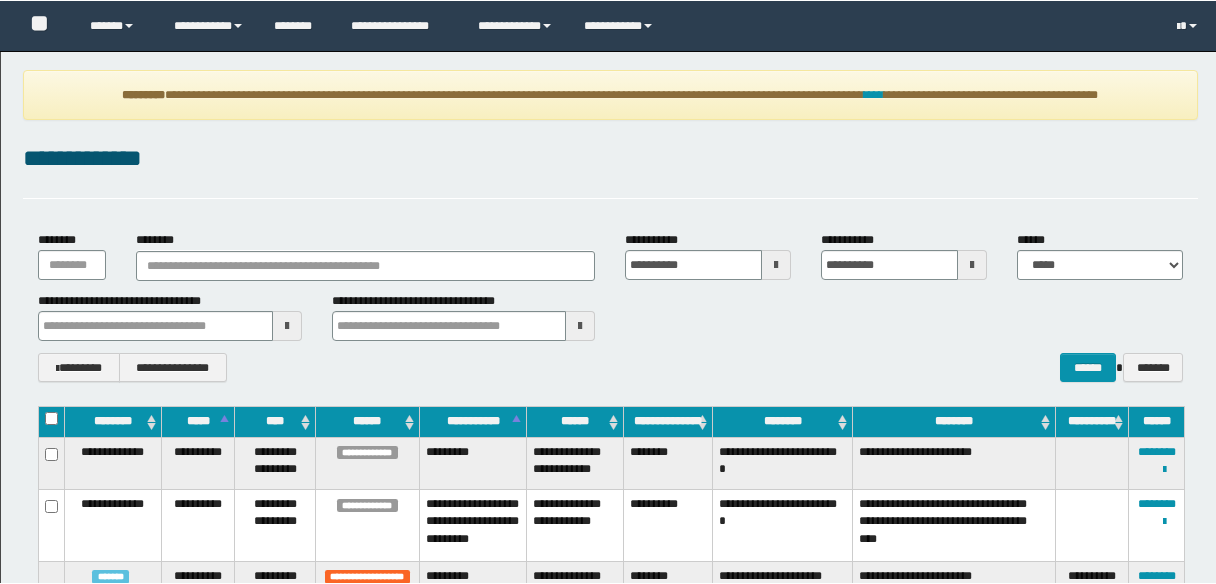 scroll, scrollTop: 0, scrollLeft: 0, axis: both 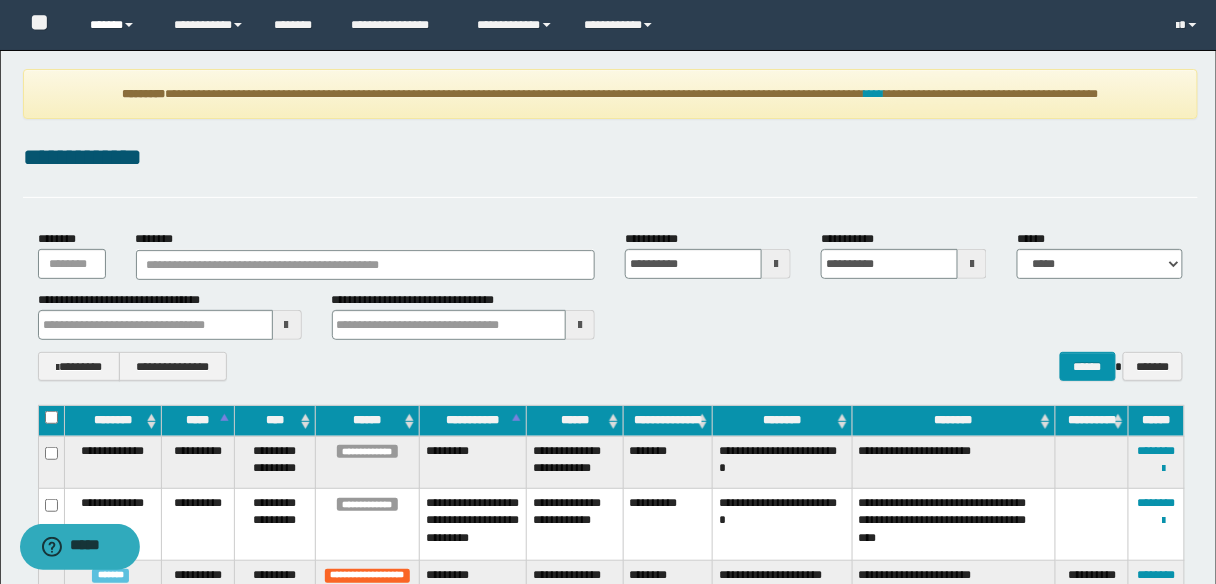 click on "******" at bounding box center [117, 25] 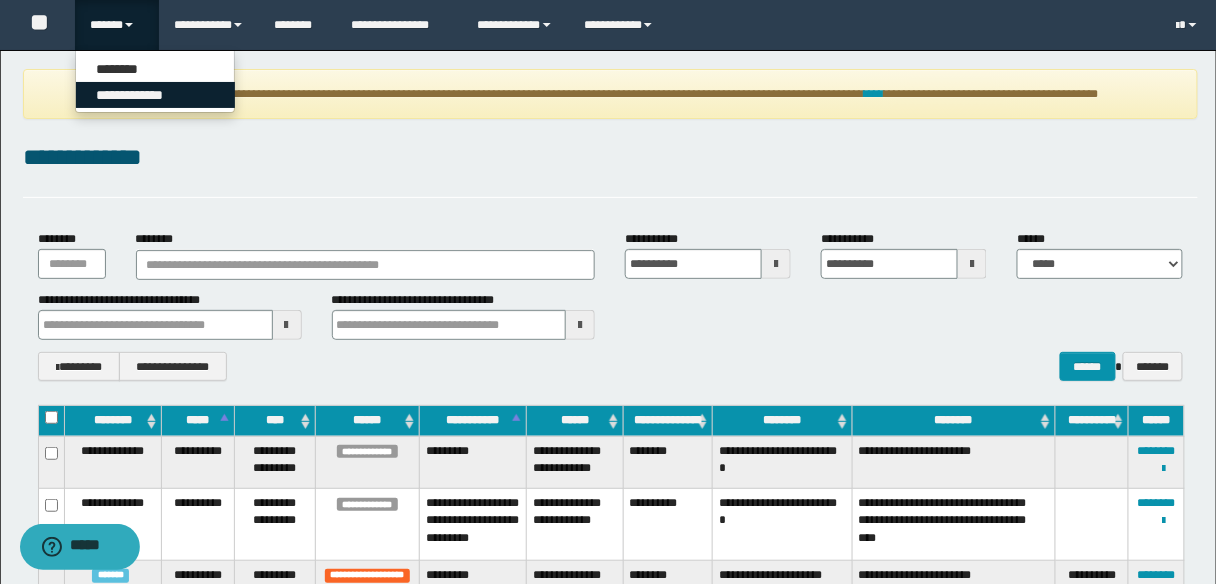 click on "**********" at bounding box center [155, 95] 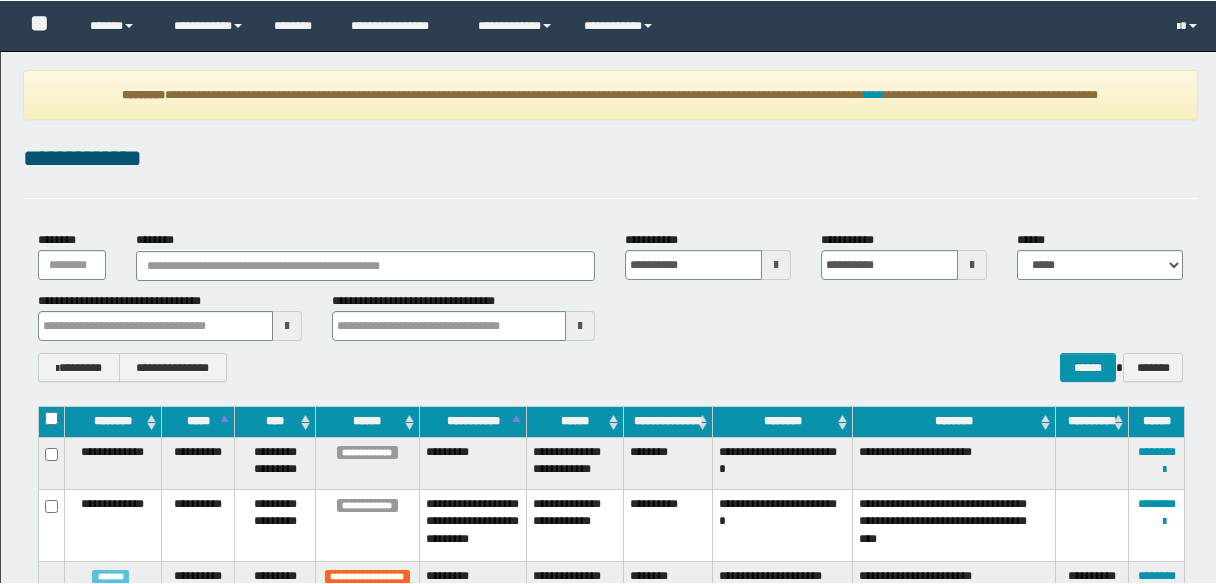 scroll, scrollTop: 0, scrollLeft: 0, axis: both 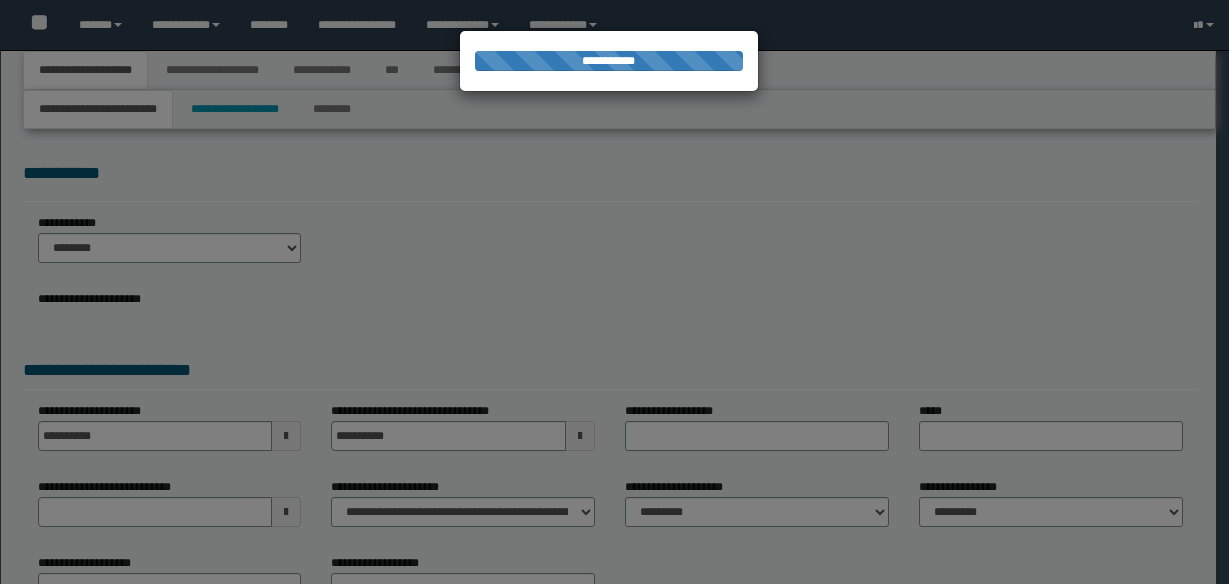 select on "*" 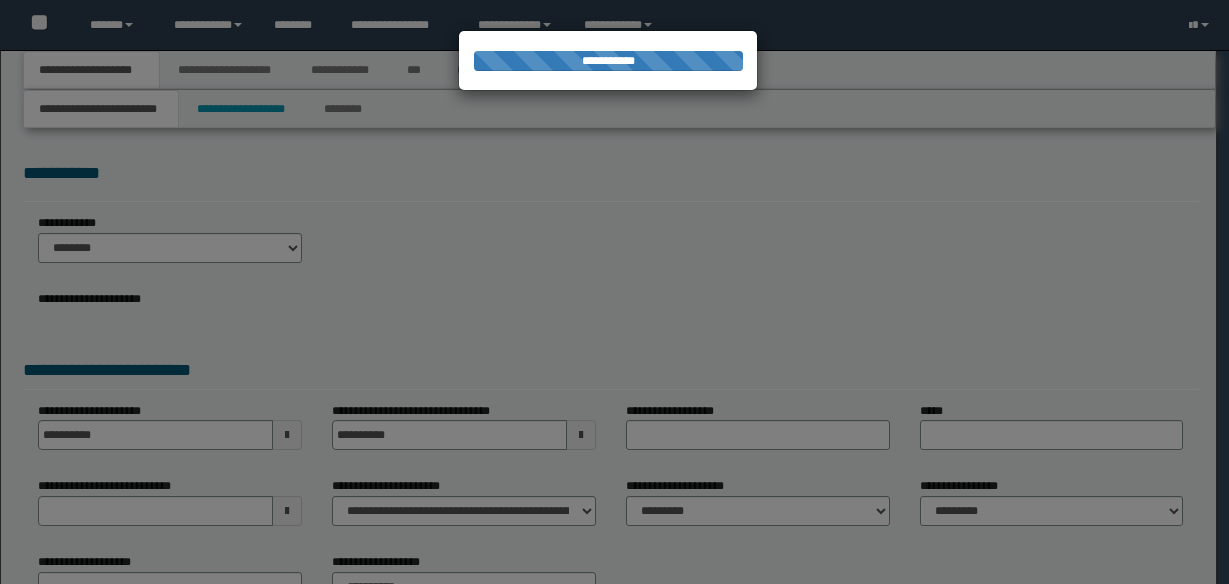 scroll, scrollTop: 0, scrollLeft: 0, axis: both 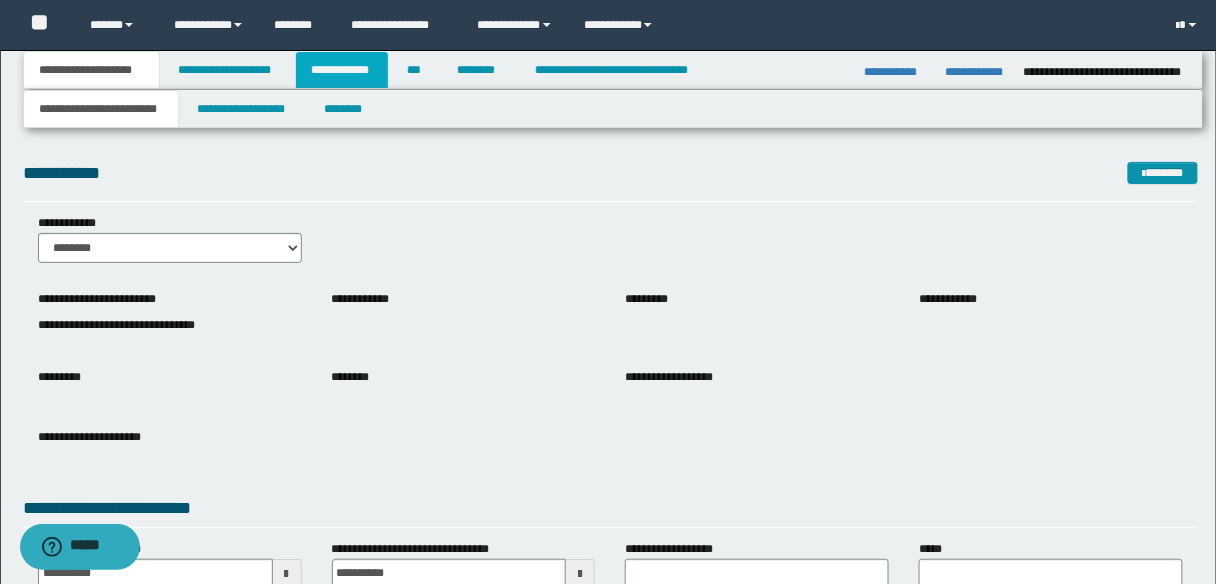 click on "**********" at bounding box center [342, 70] 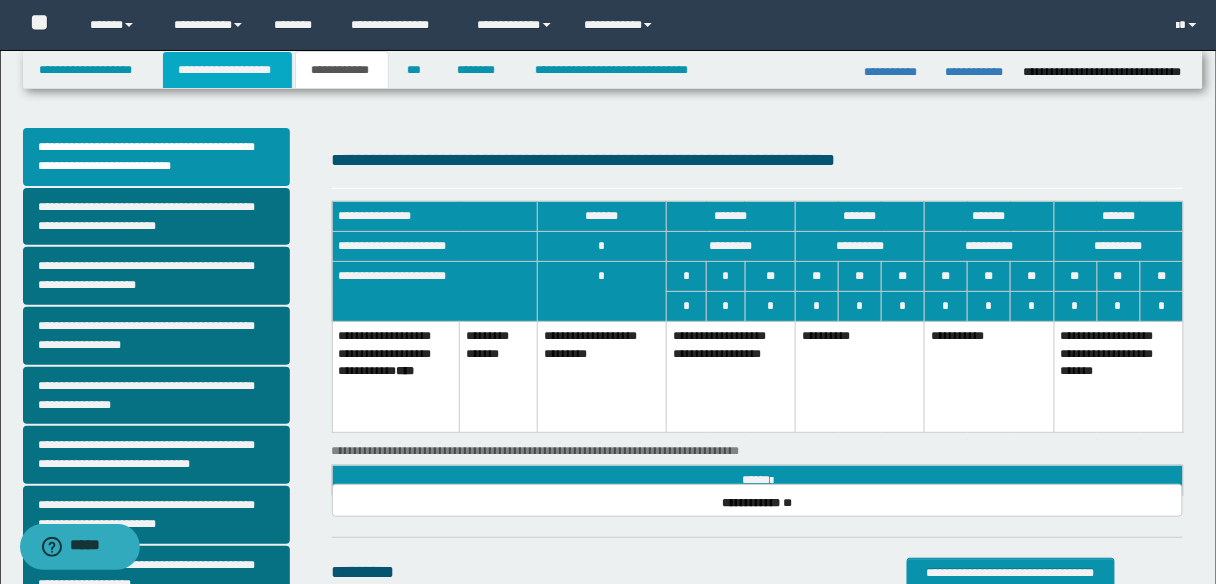 click on "**********" at bounding box center [227, 70] 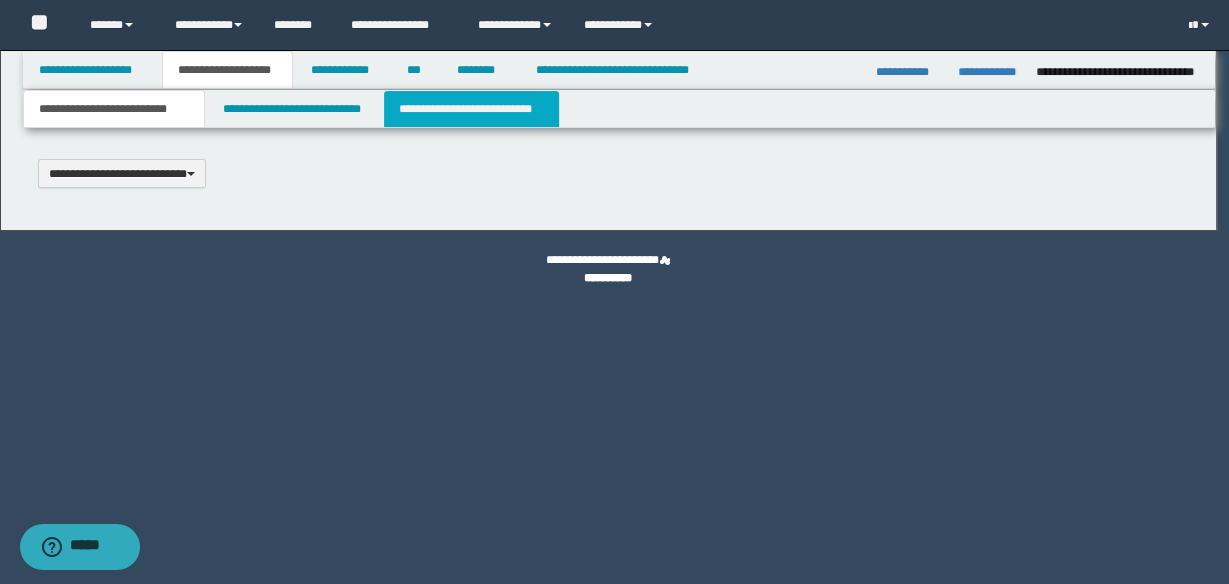 type 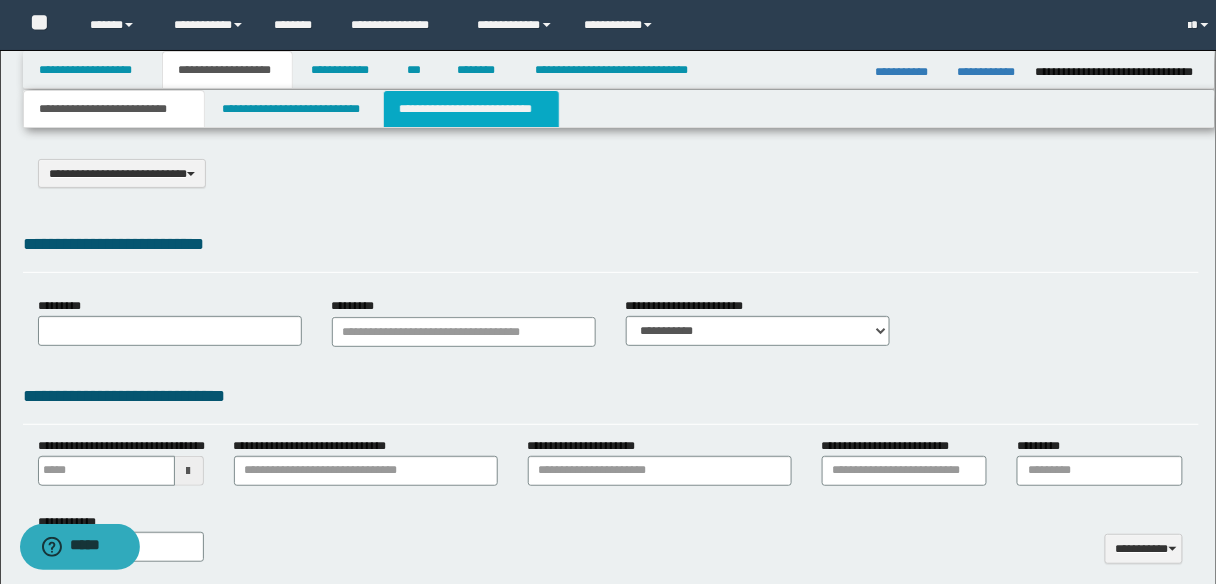 select on "*" 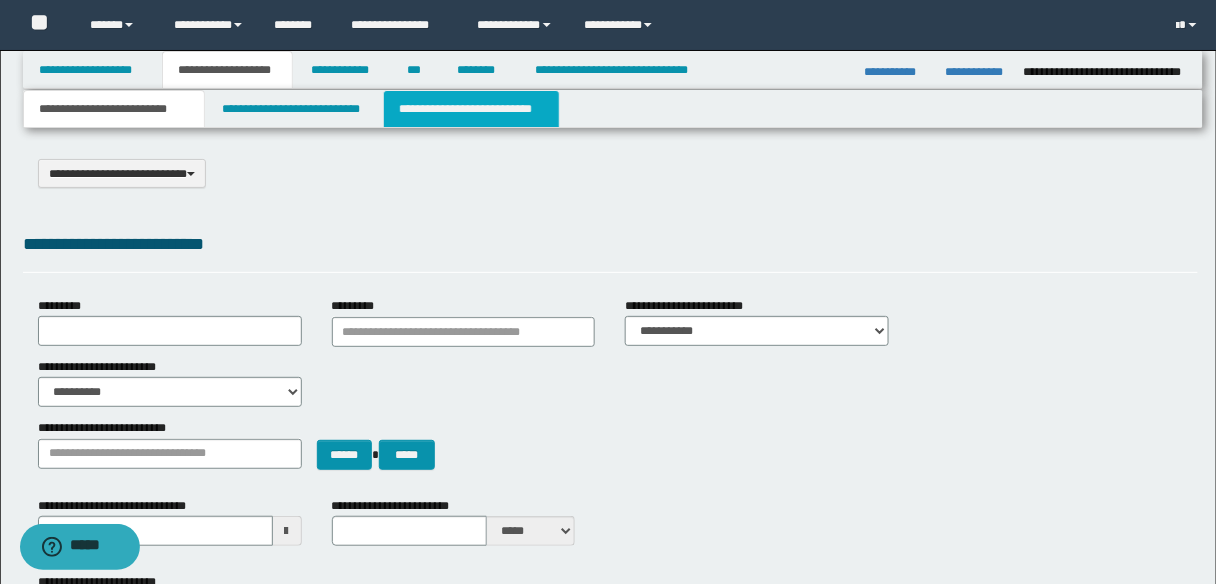 click on "**********" at bounding box center [471, 109] 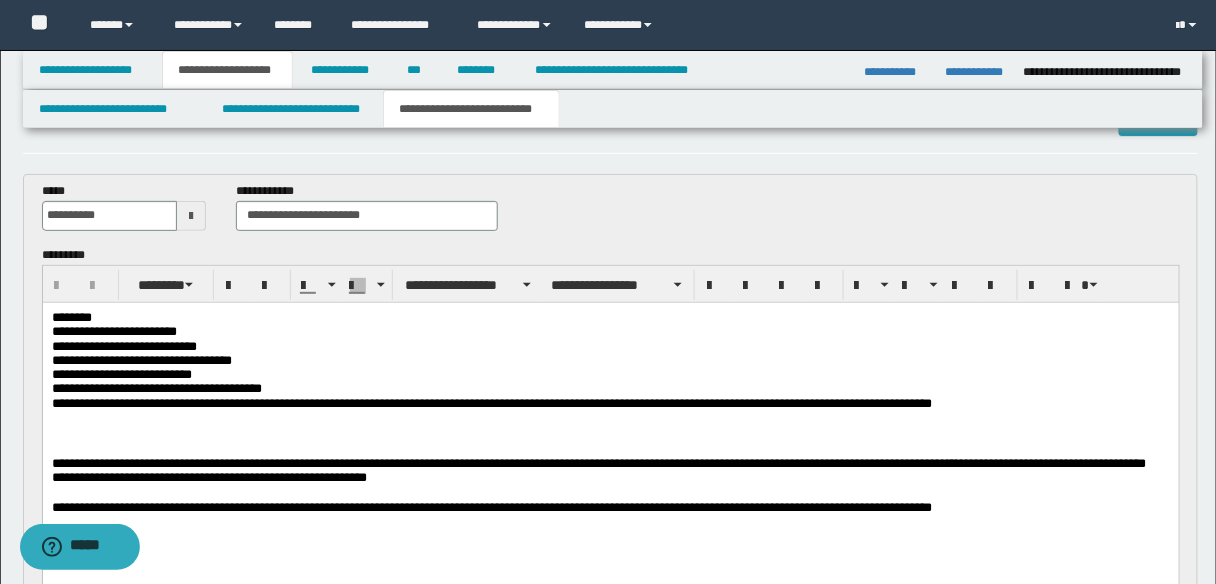 scroll, scrollTop: 80, scrollLeft: 0, axis: vertical 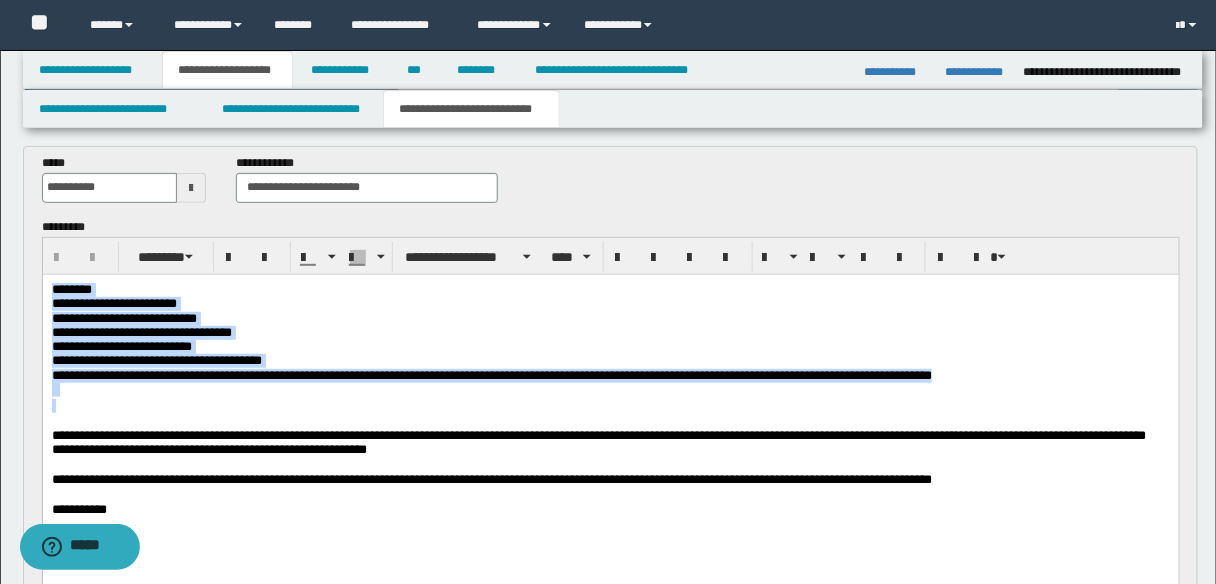 drag, startPoint x: 52, startPoint y: 290, endPoint x: 616, endPoint y: 423, distance: 579.4696 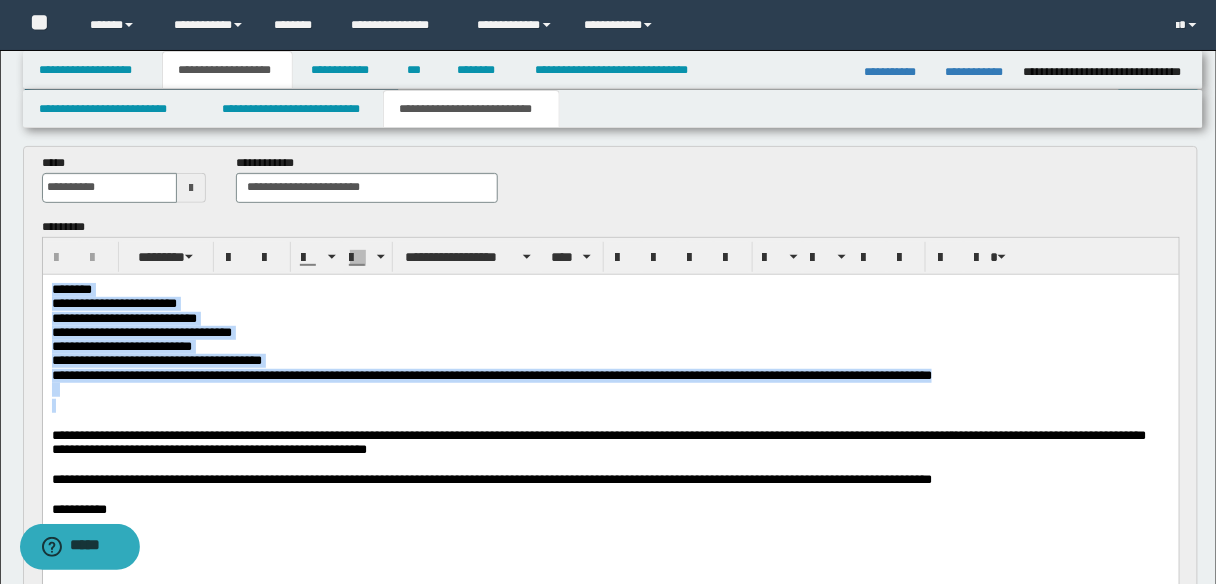 click on "[FIRST] [LAST] [STREET] [CITY], [STATE] [ZIP] [COUNTRY] [COORDINATES]" at bounding box center (610, 424) 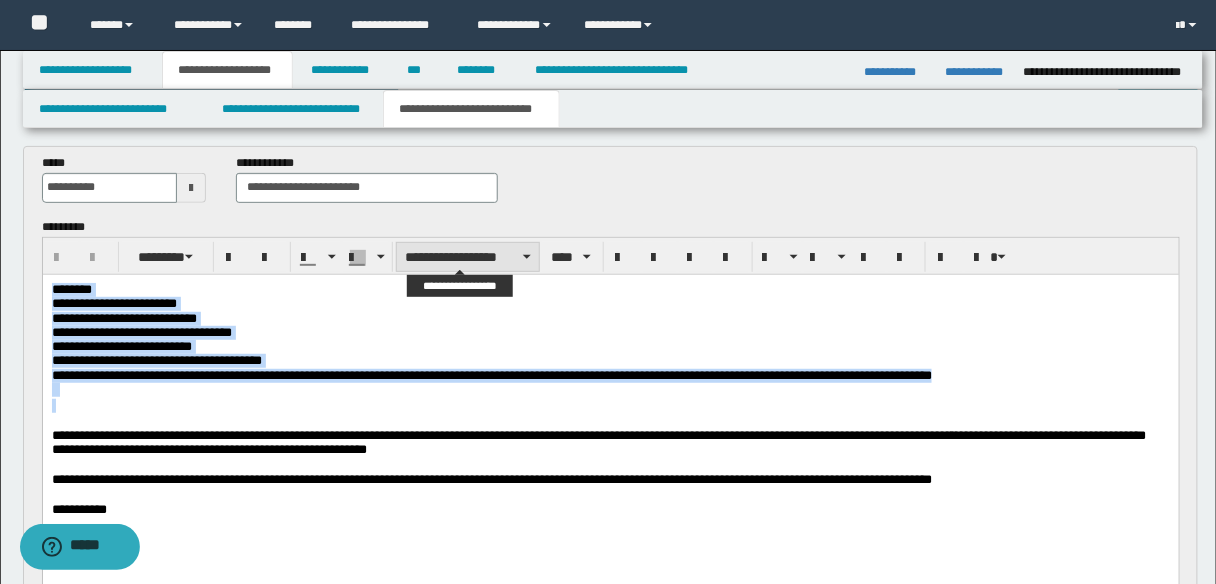 click on "**********" at bounding box center [468, 257] 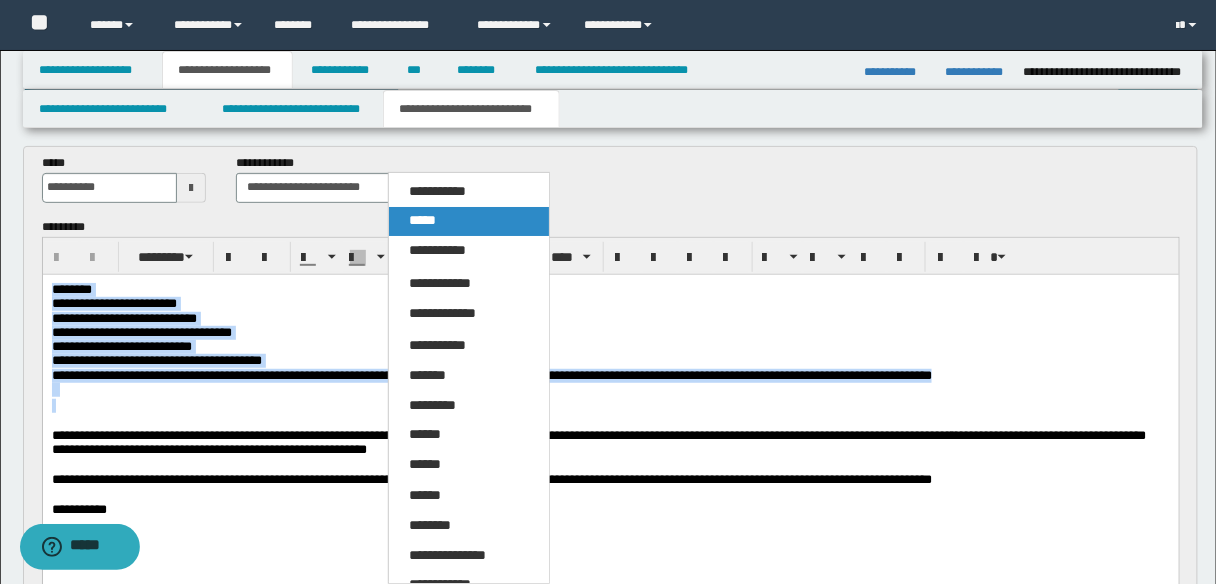 click on "*****" at bounding box center (468, 221) 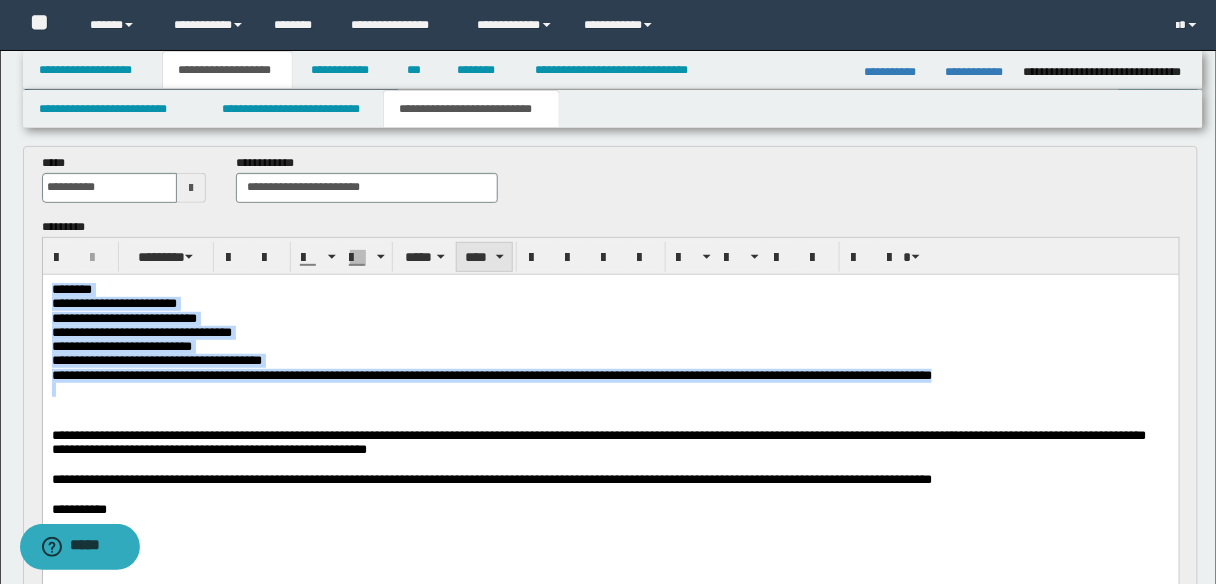 click on "****" at bounding box center [484, 257] 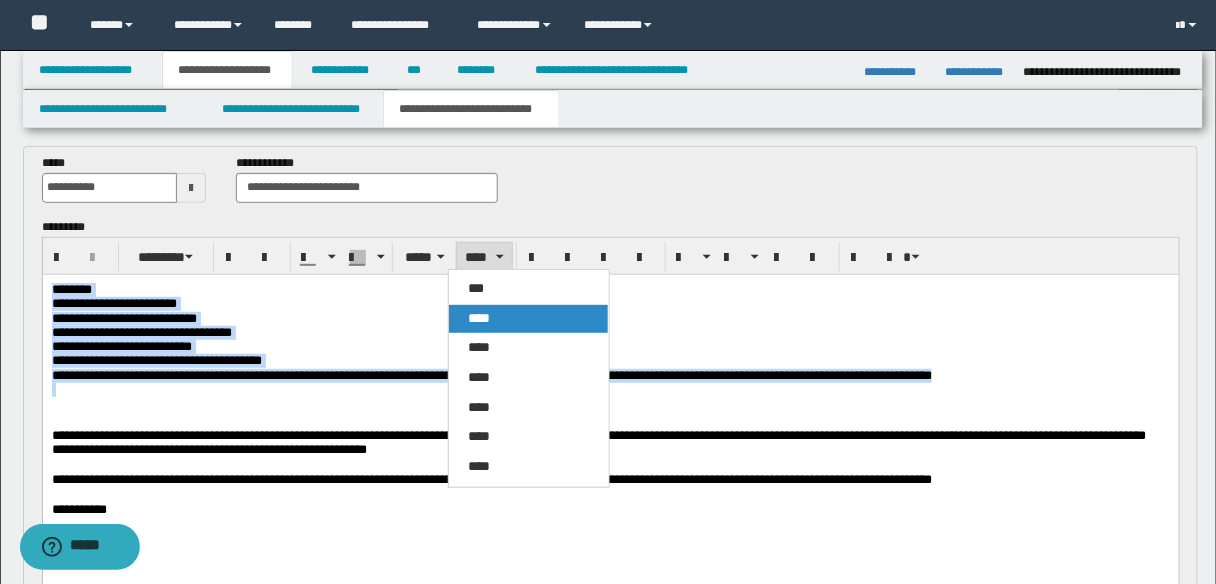 click on "****" at bounding box center (528, 319) 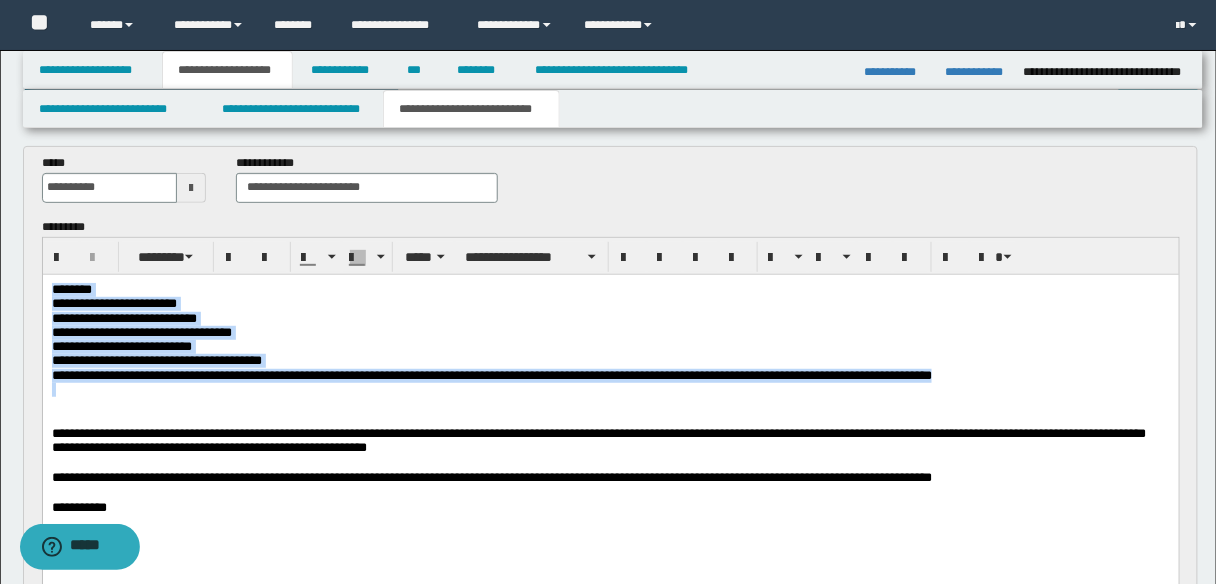 click on "**********" at bounding box center [610, 346] 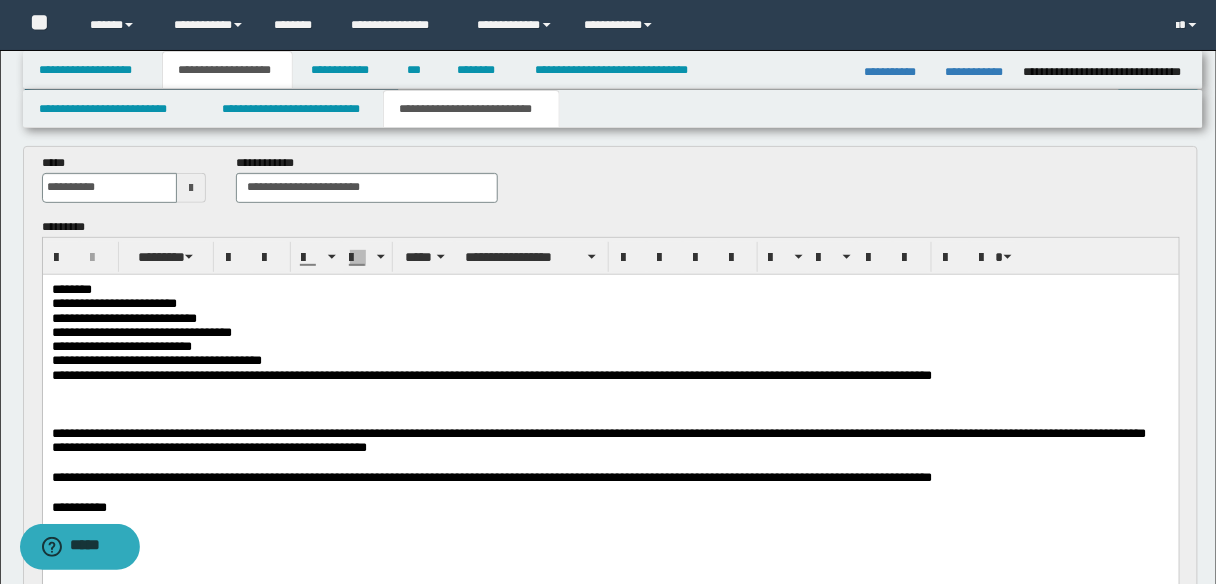 type 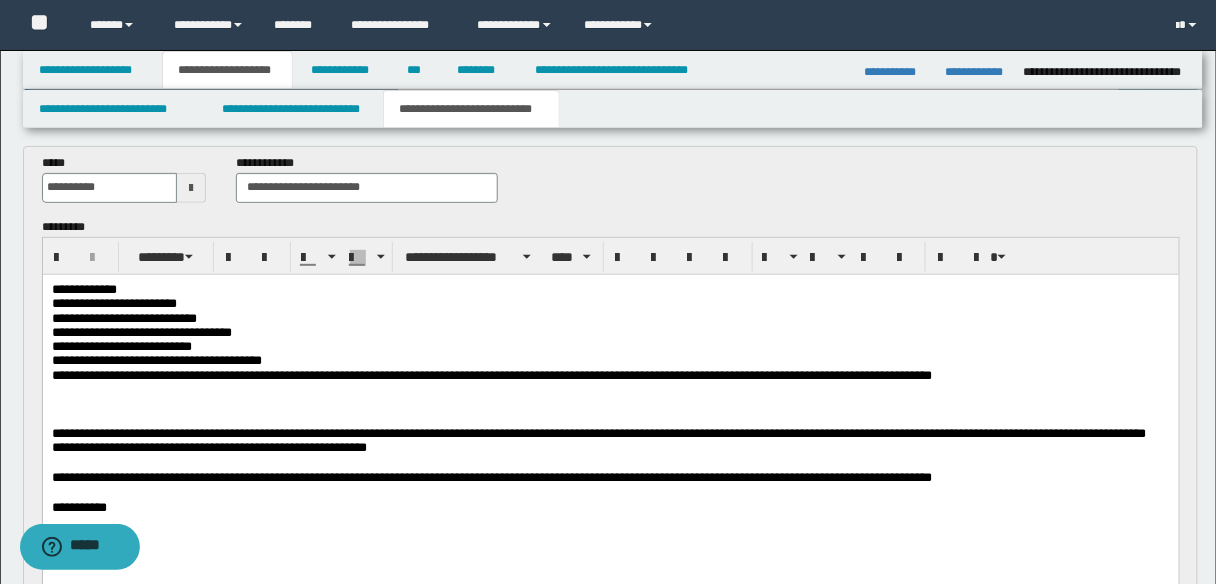 click at bounding box center [610, 419] 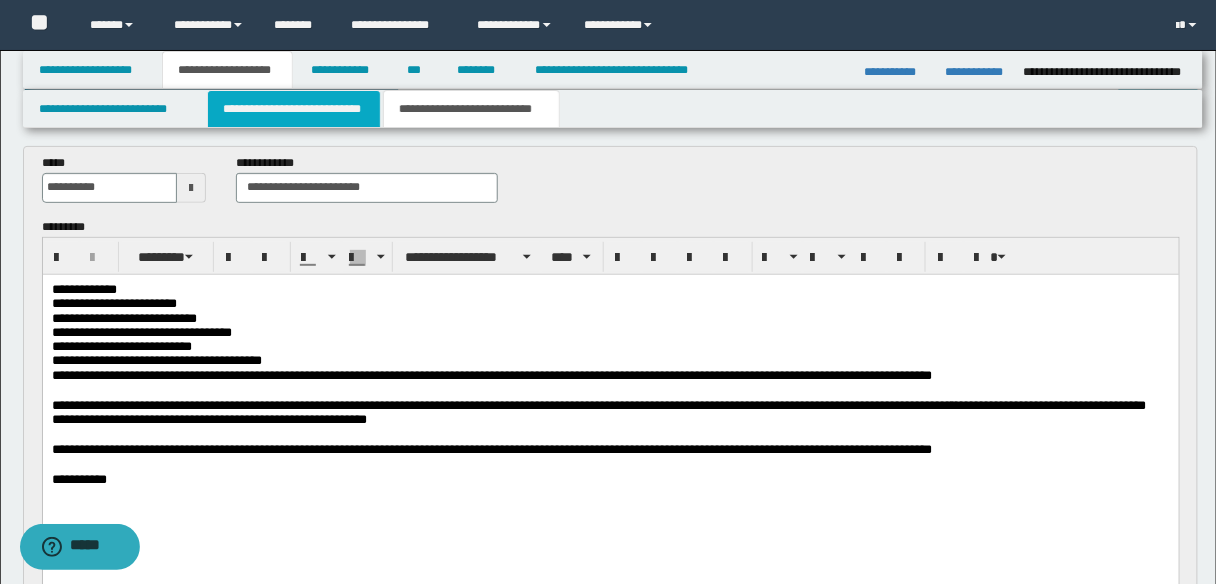 click on "**********" at bounding box center (294, 109) 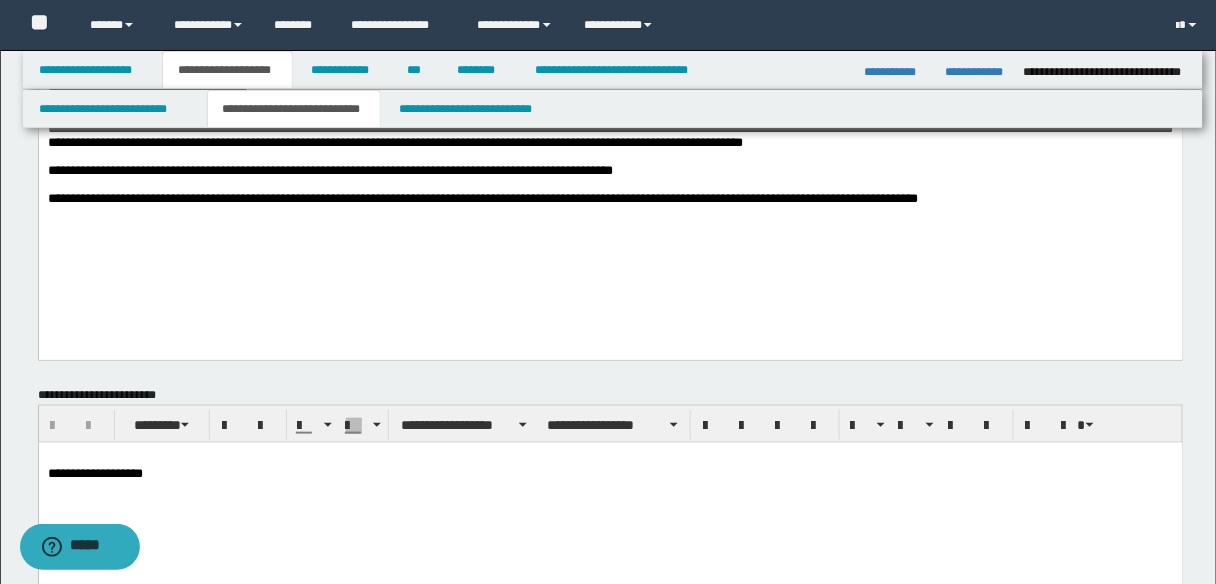scroll, scrollTop: 400, scrollLeft: 0, axis: vertical 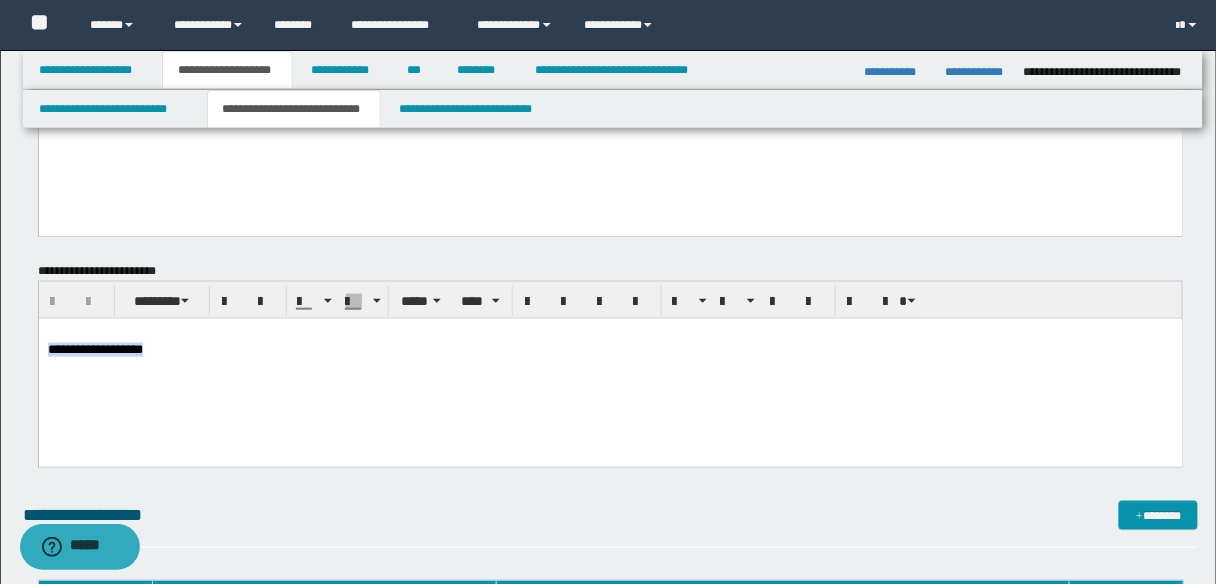drag, startPoint x: 199, startPoint y: 349, endPoint x: 49, endPoint y: 350, distance: 150.00333 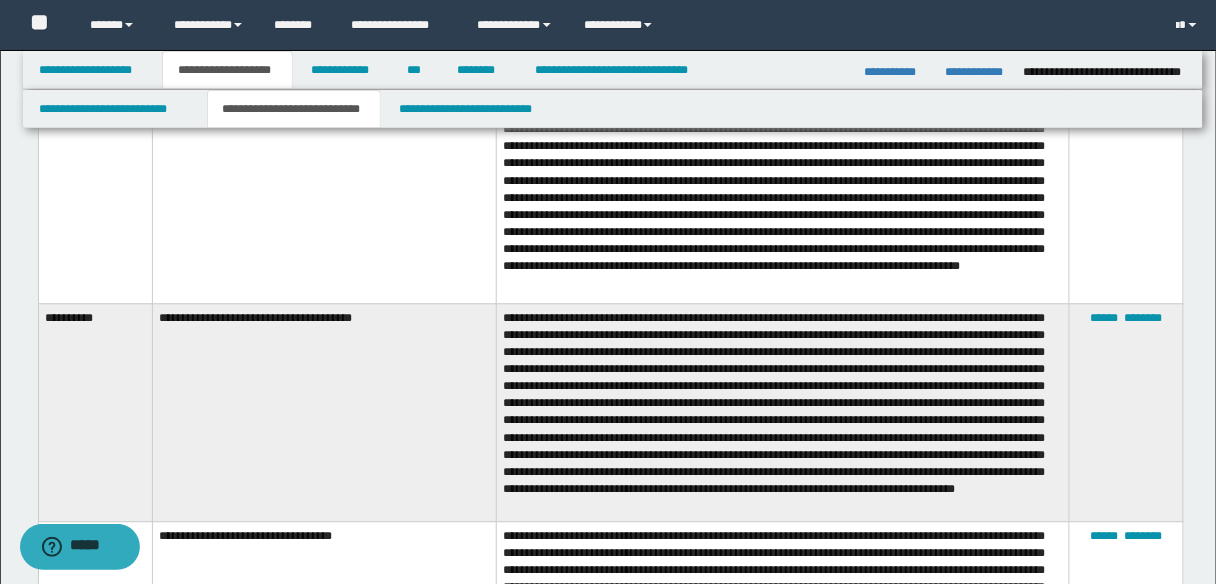 scroll, scrollTop: 1040, scrollLeft: 0, axis: vertical 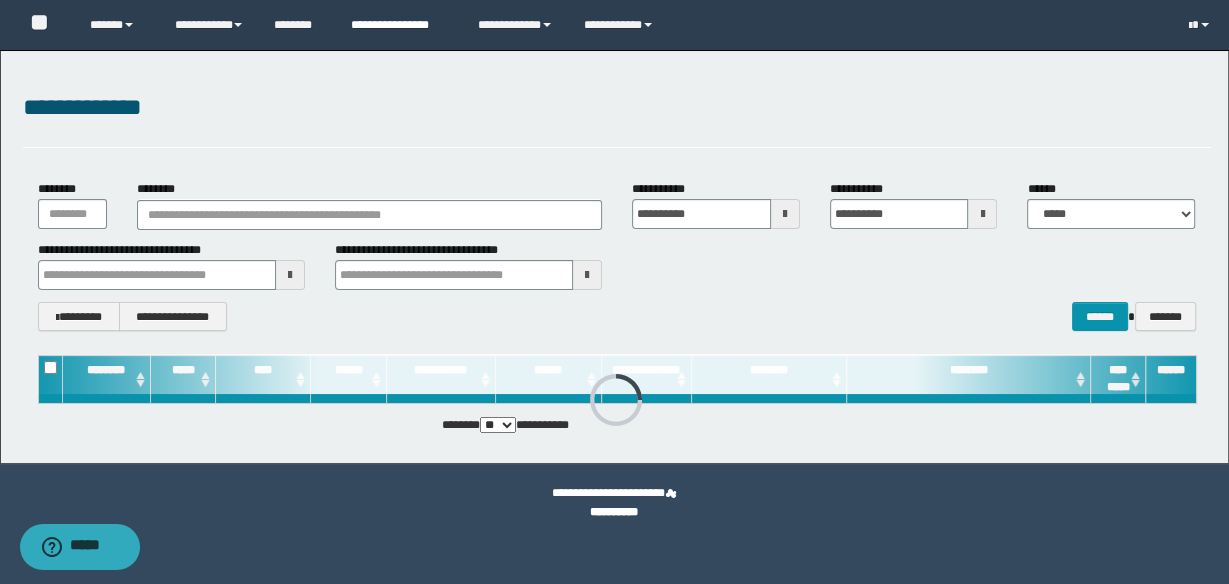click on "**********" at bounding box center [399, 25] 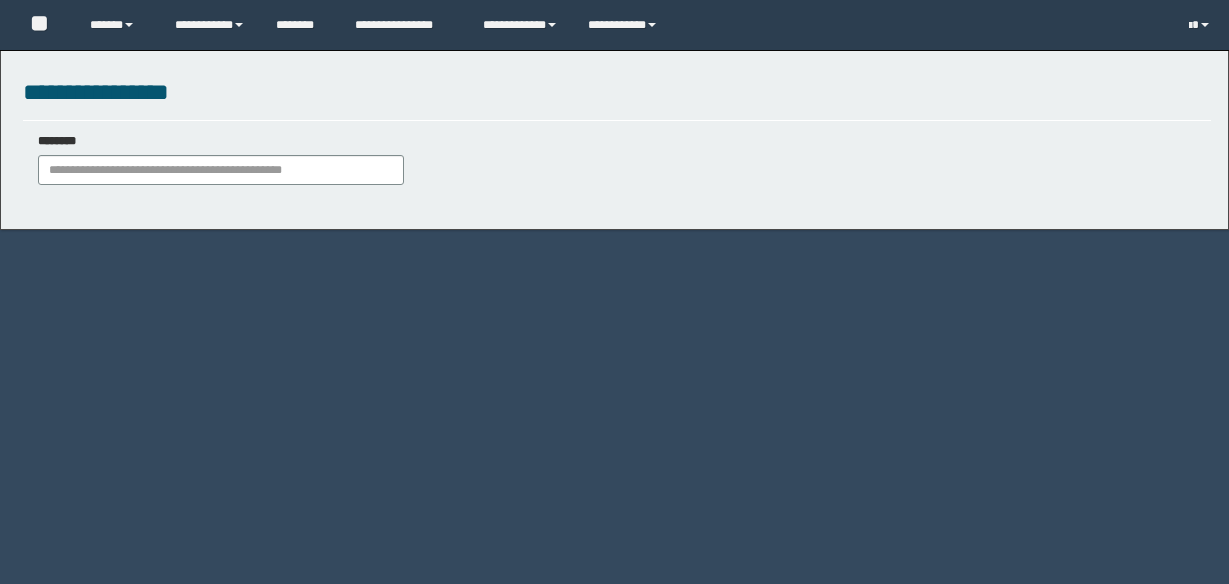 scroll, scrollTop: 0, scrollLeft: 0, axis: both 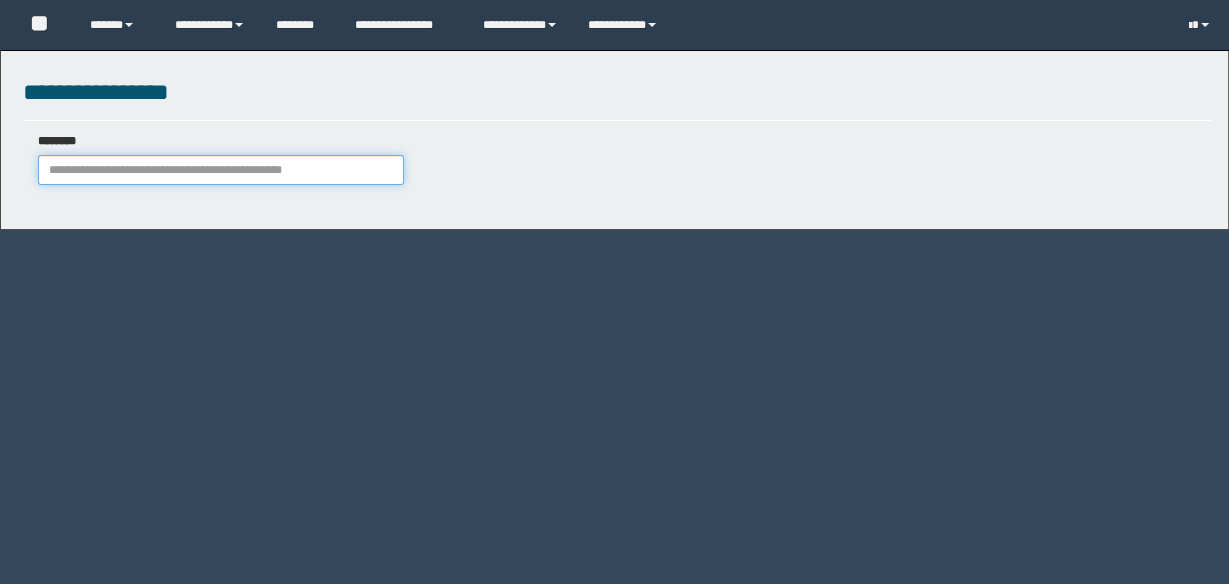 click on "********" at bounding box center [221, 170] 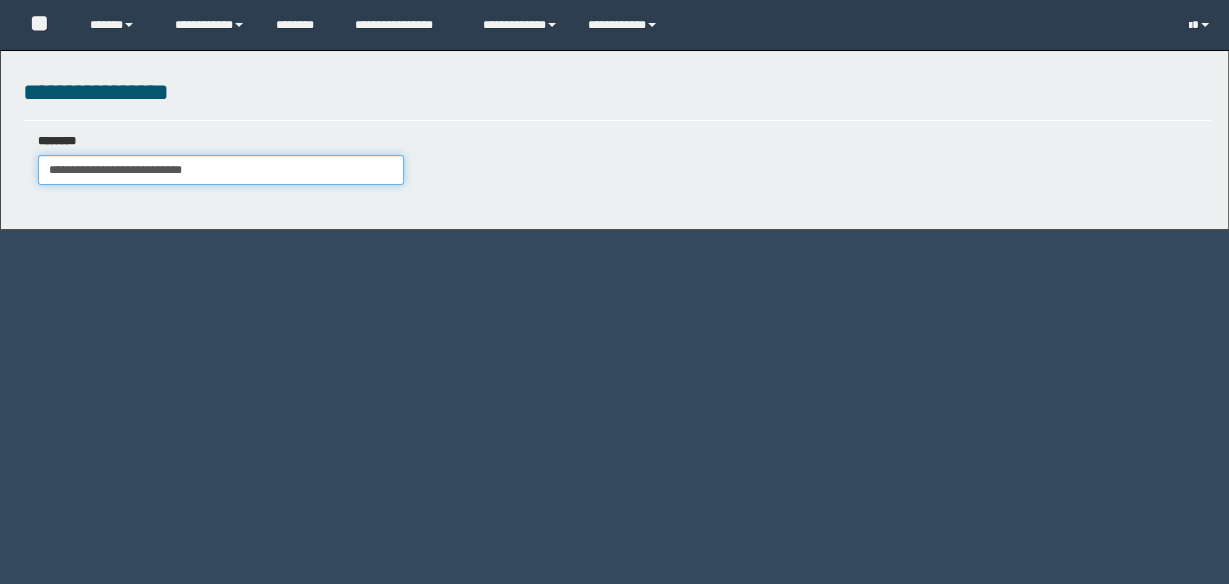 type on "**********" 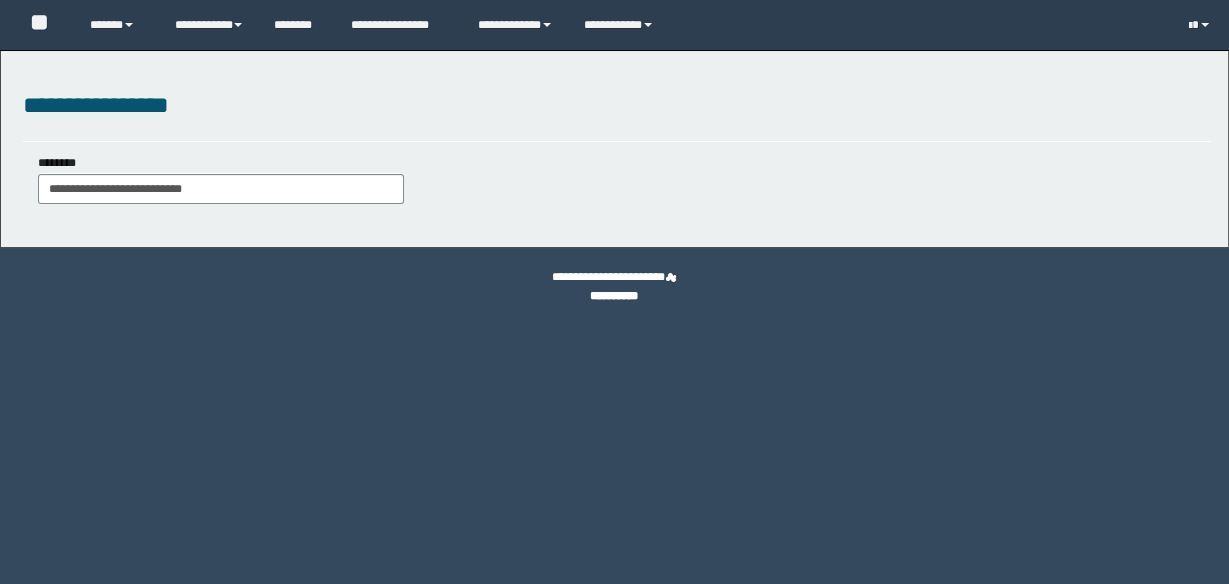 scroll, scrollTop: 0, scrollLeft: 0, axis: both 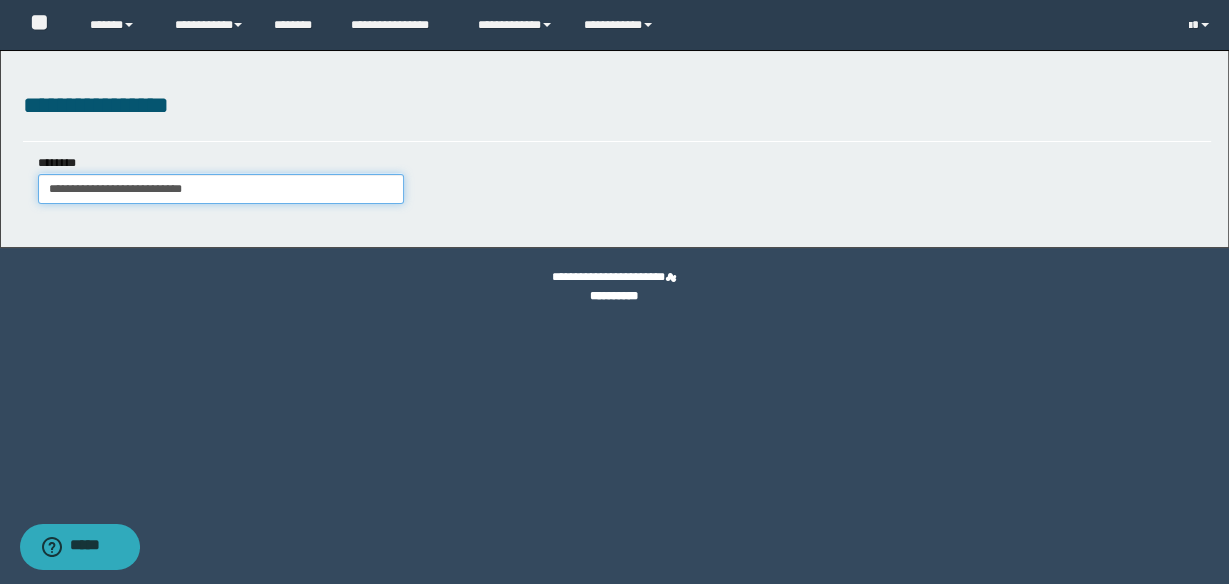 click on "**********" at bounding box center [221, 189] 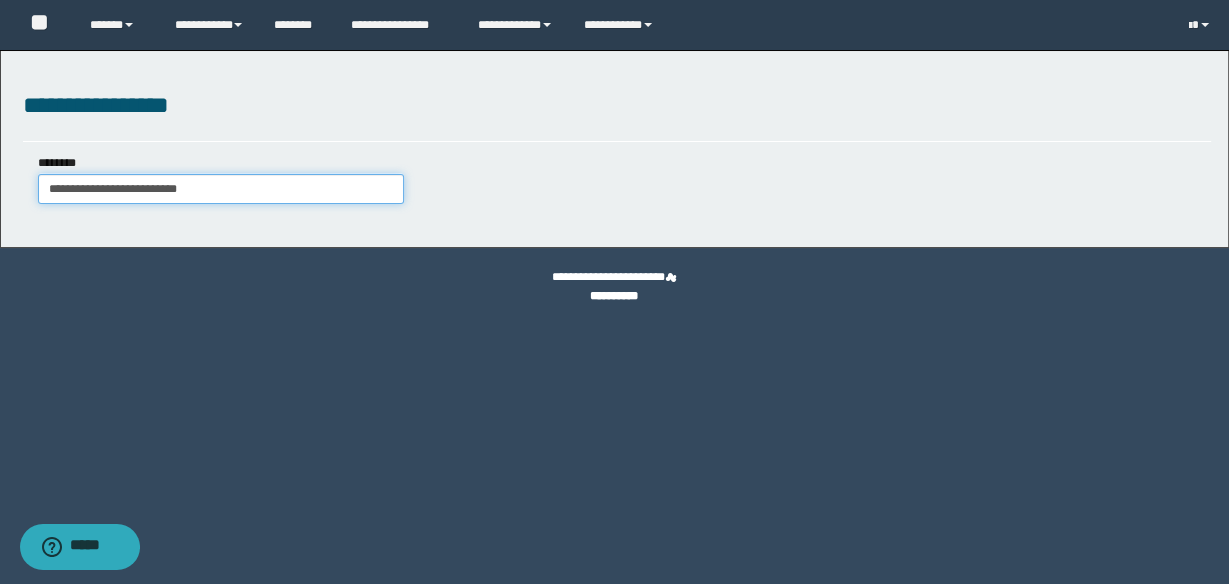 type on "**********" 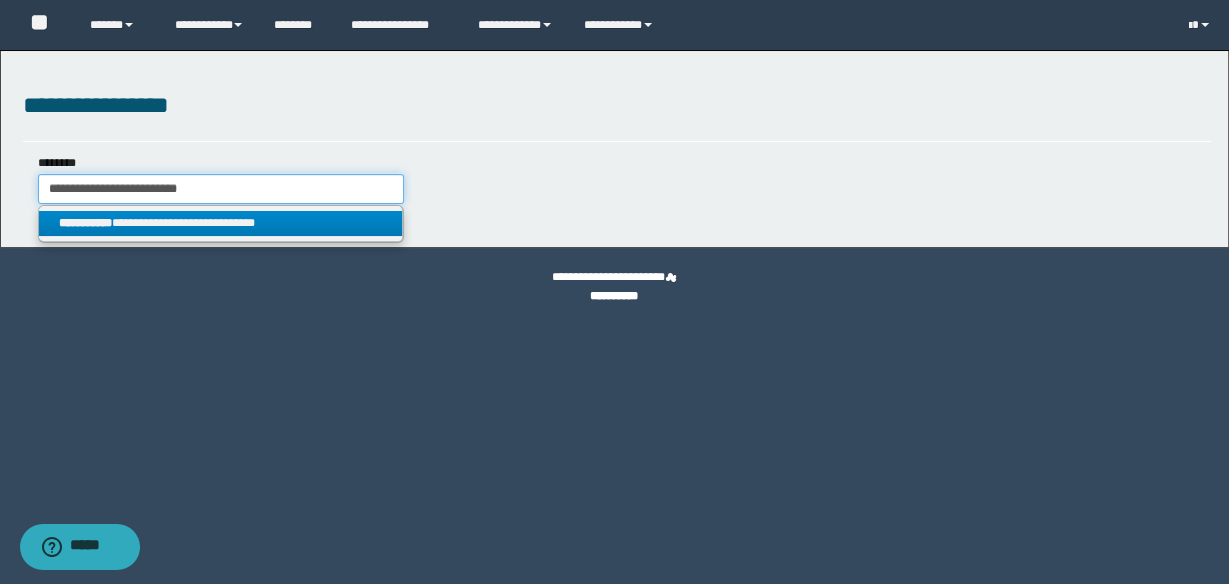 type on "**********" 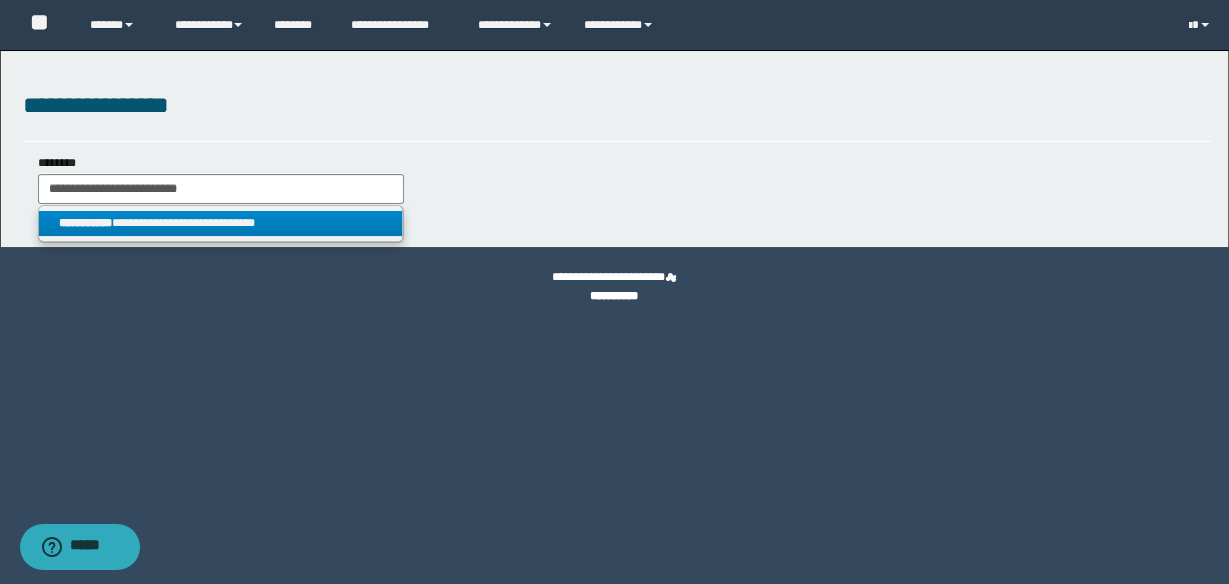 click on "**********" at bounding box center [220, 223] 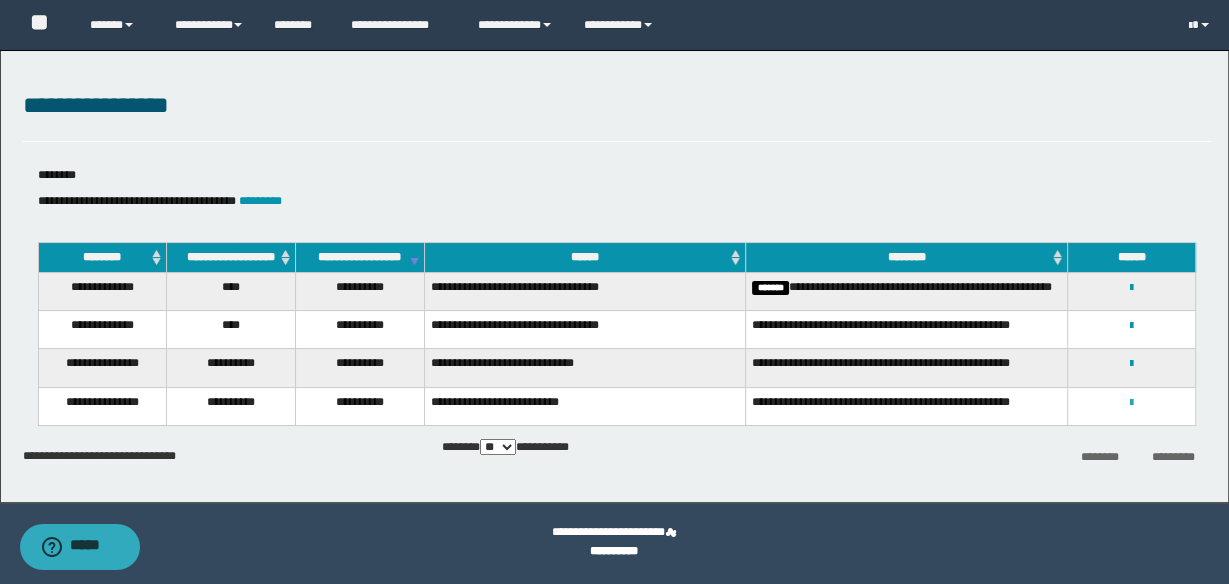 click at bounding box center (1131, 403) 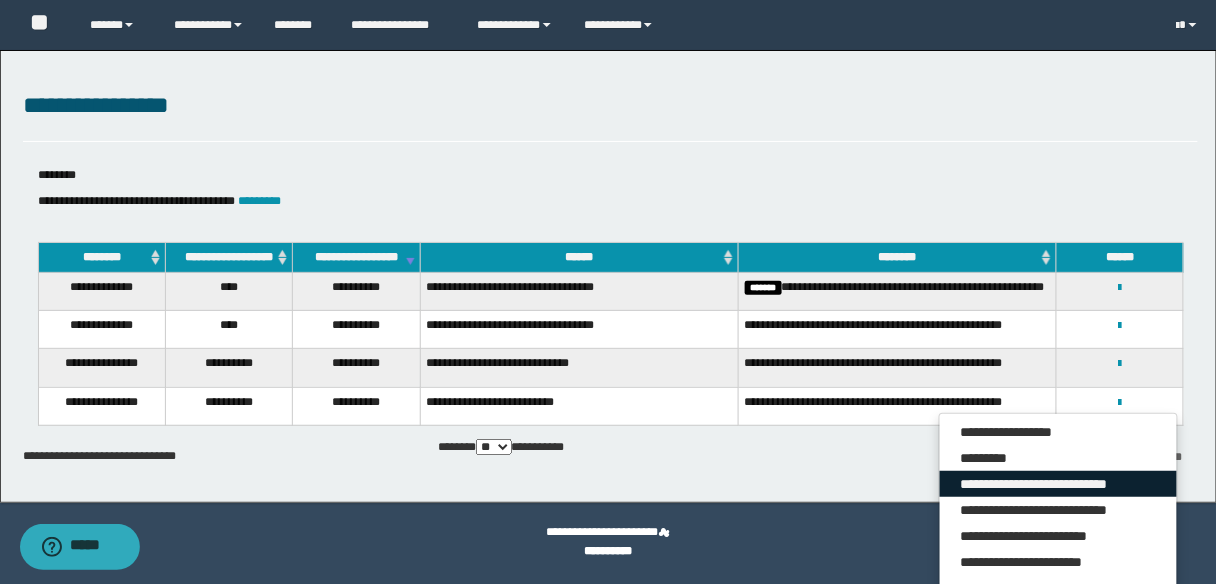 click on "**********" at bounding box center (1058, 484) 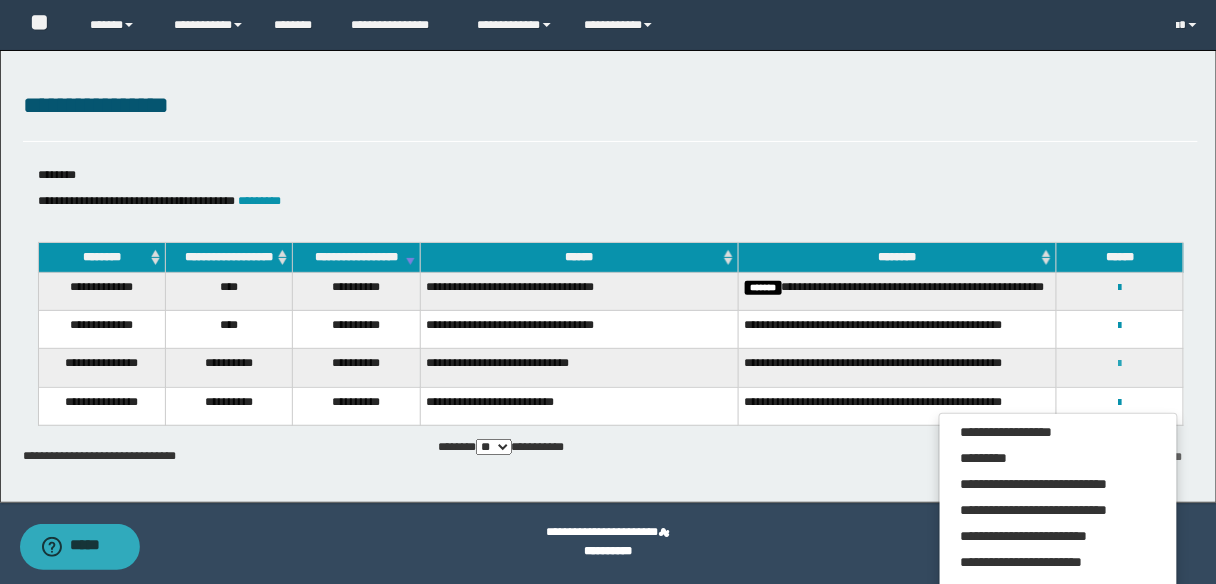 click at bounding box center [1120, 364] 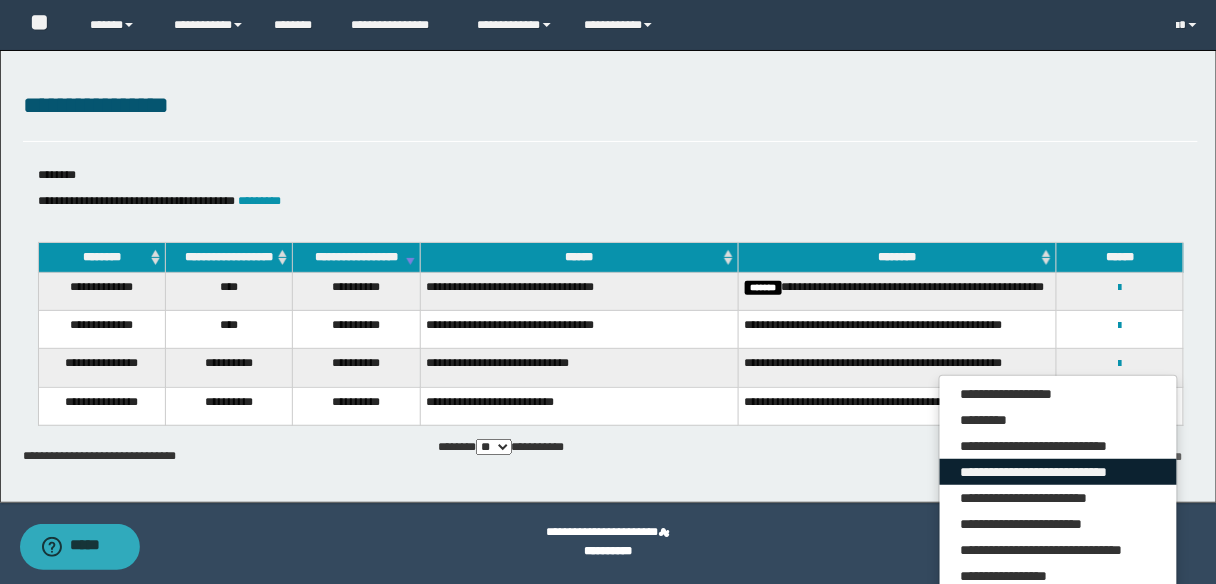 click on "**********" at bounding box center [1058, 472] 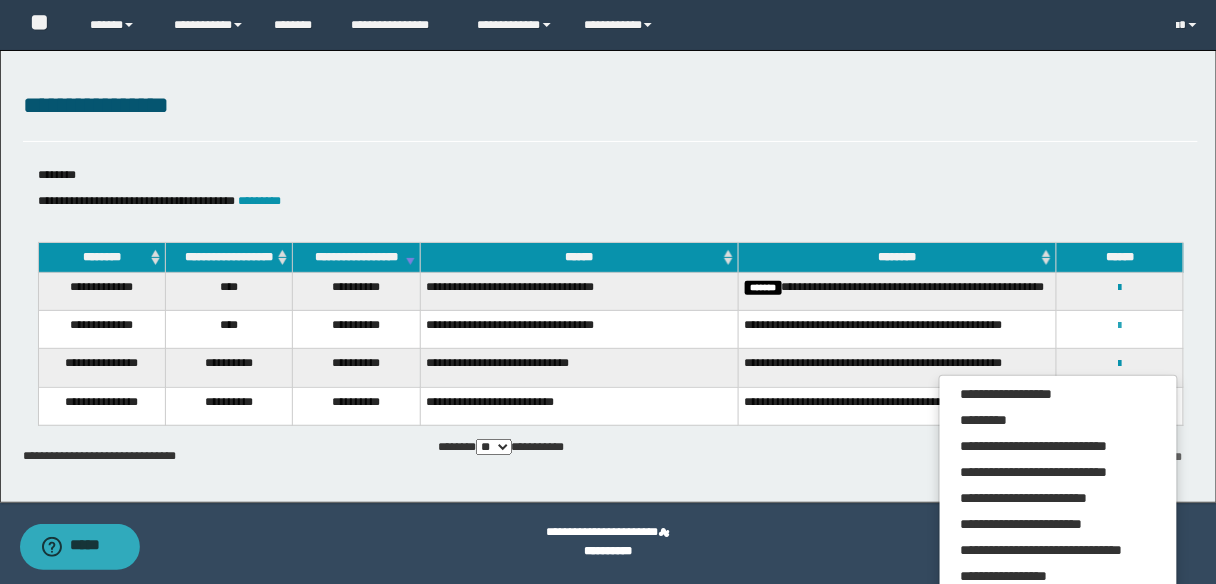 click at bounding box center (1120, 326) 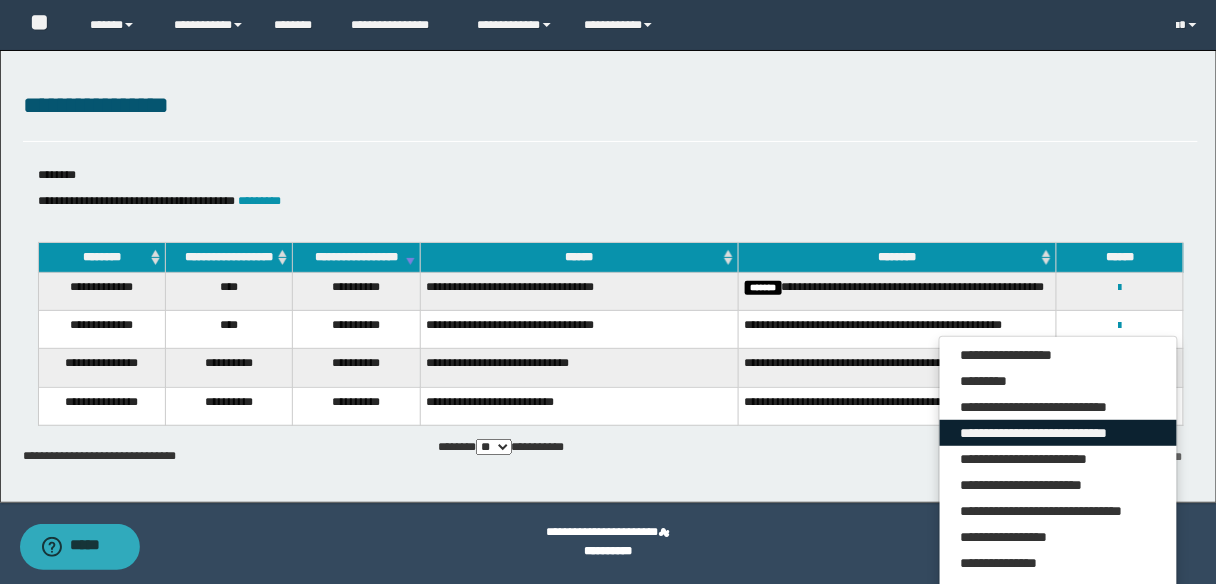 click on "**********" at bounding box center (1058, 433) 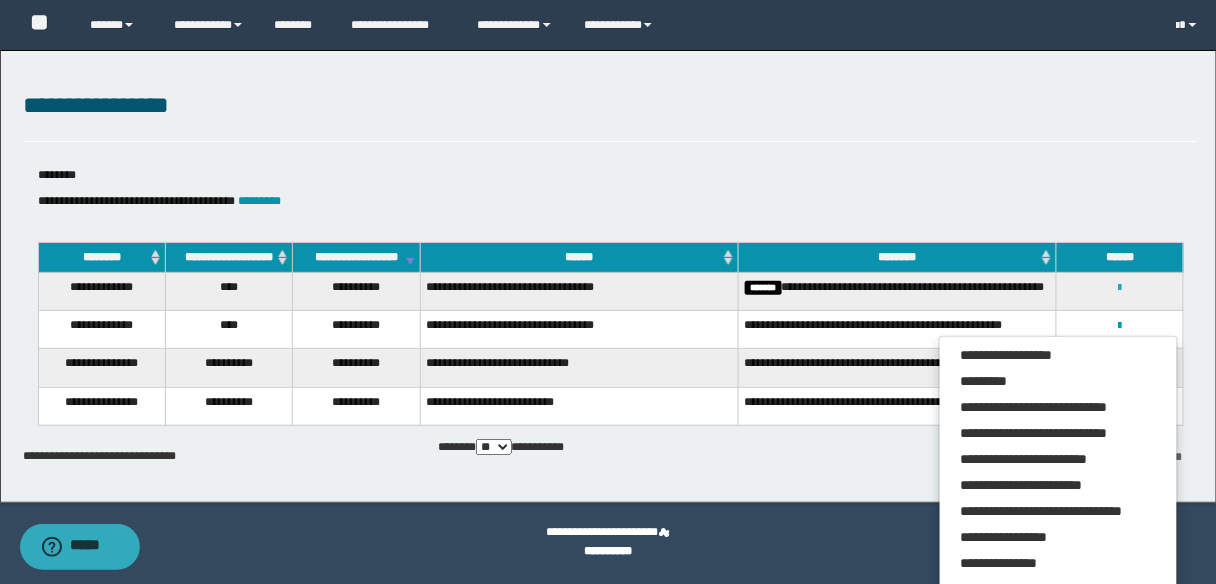 click at bounding box center [1120, 288] 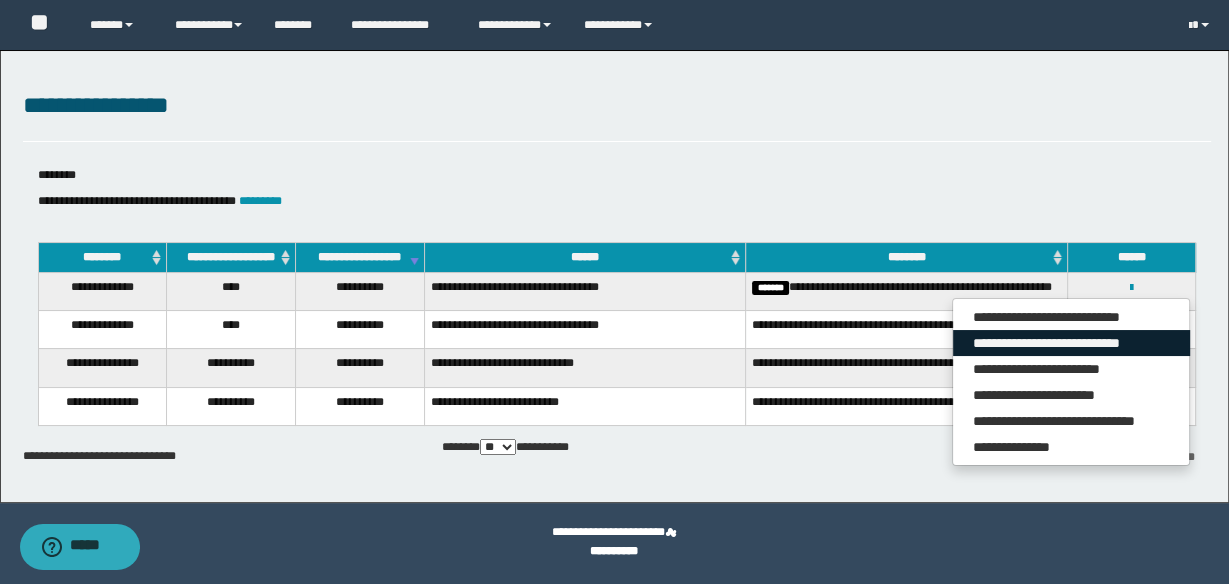 click on "**********" at bounding box center [1071, 343] 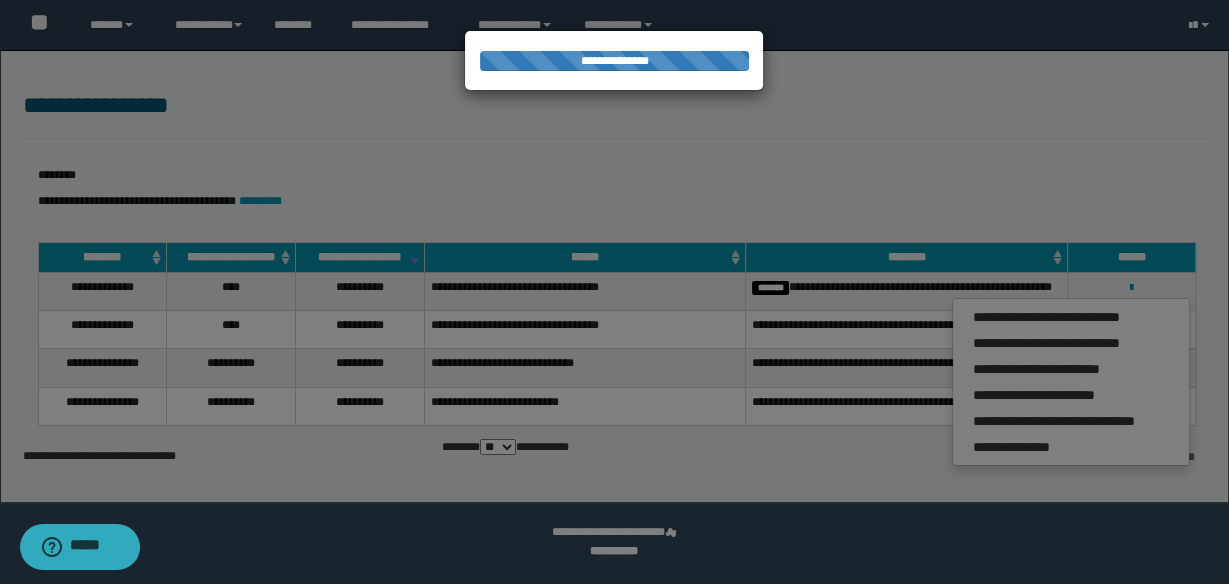 scroll, scrollTop: 0, scrollLeft: 0, axis: both 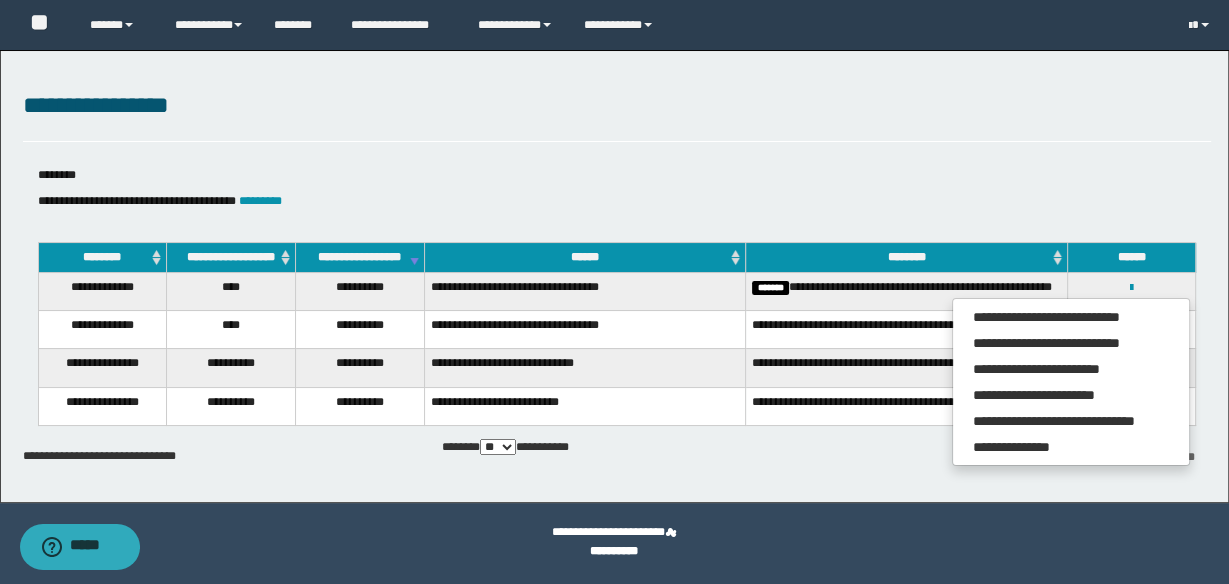 click on "**********" at bounding box center (617, 106) 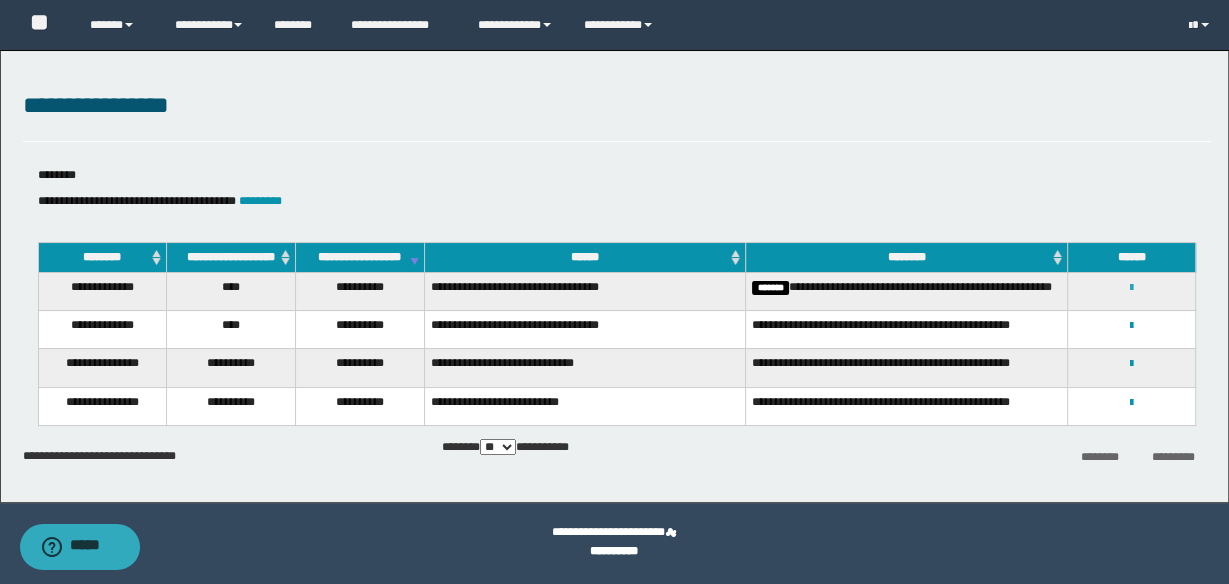 click at bounding box center [1131, 288] 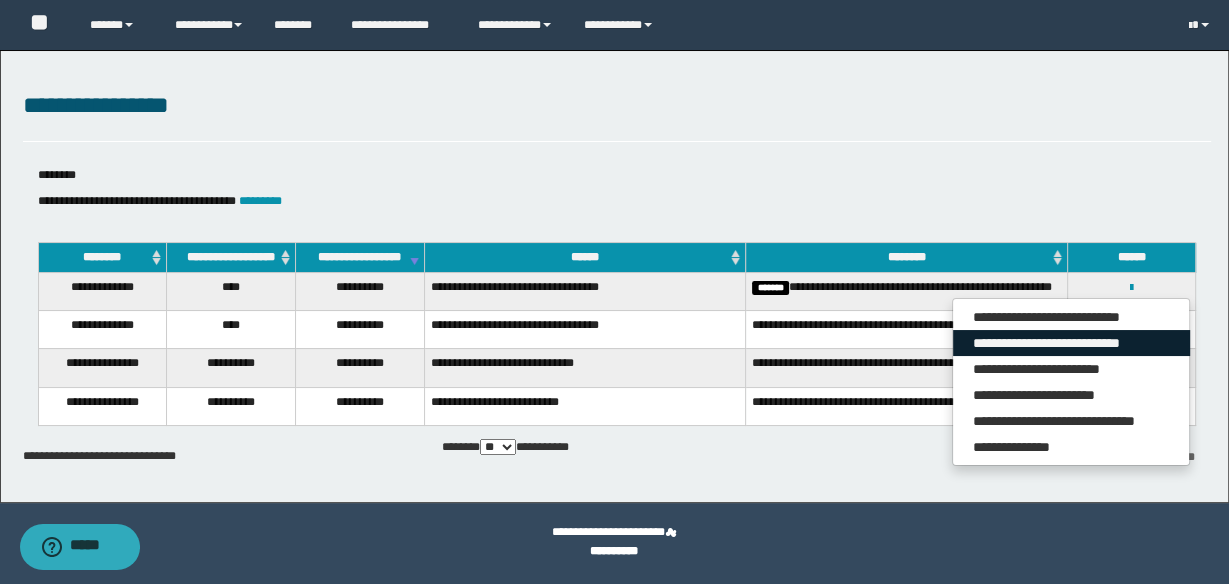 click on "**********" at bounding box center (1071, 343) 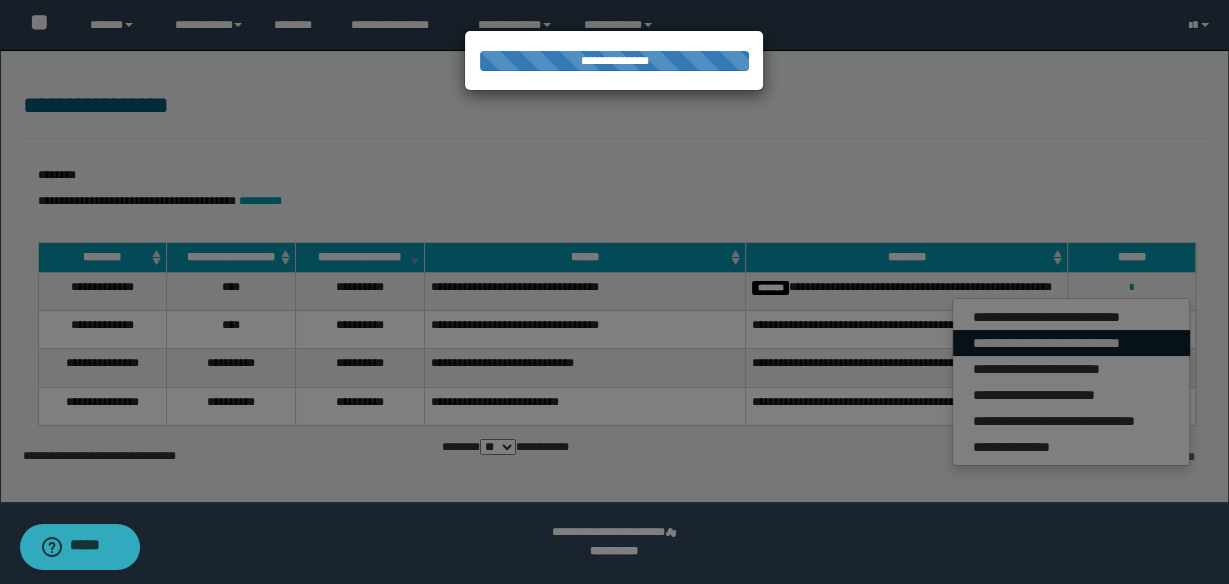 scroll, scrollTop: 0, scrollLeft: 0, axis: both 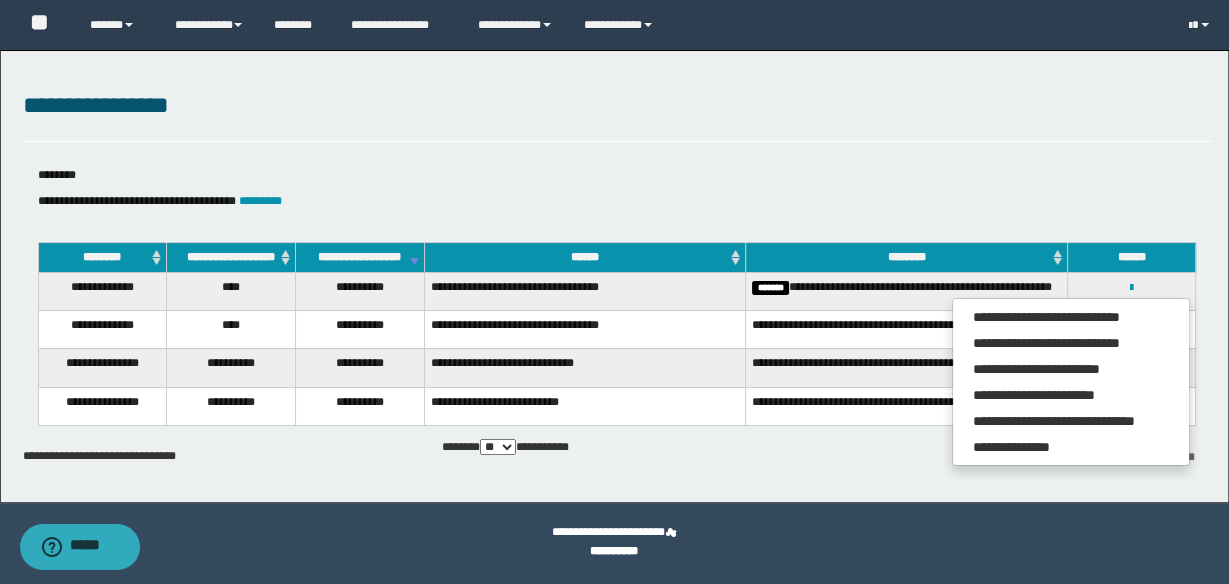 click on "**********" at bounding box center (617, 114) 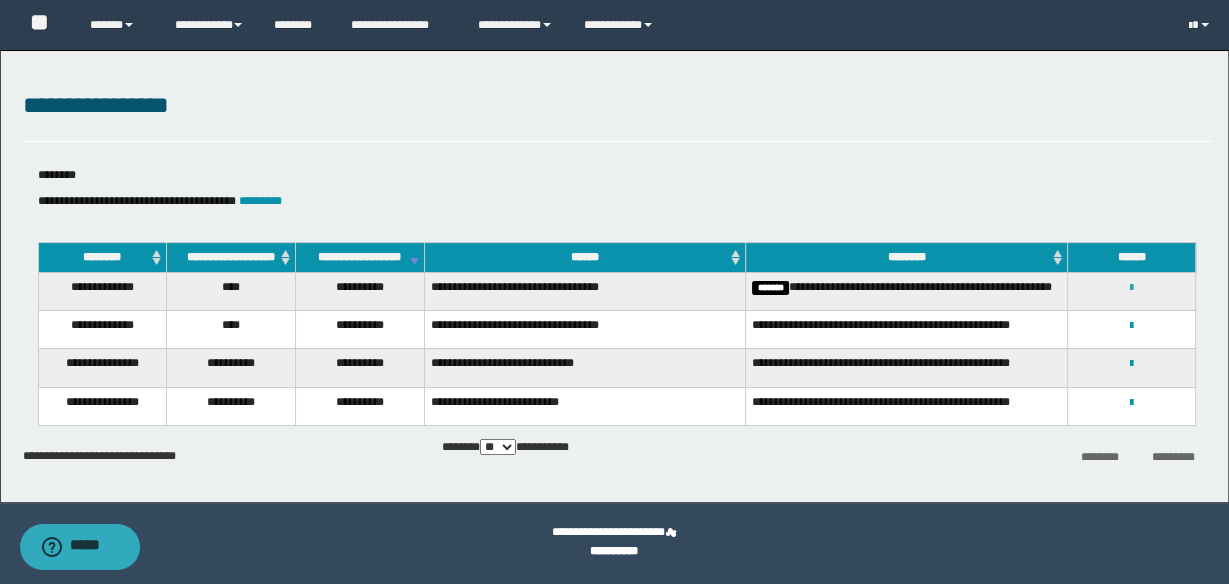 click at bounding box center [1131, 288] 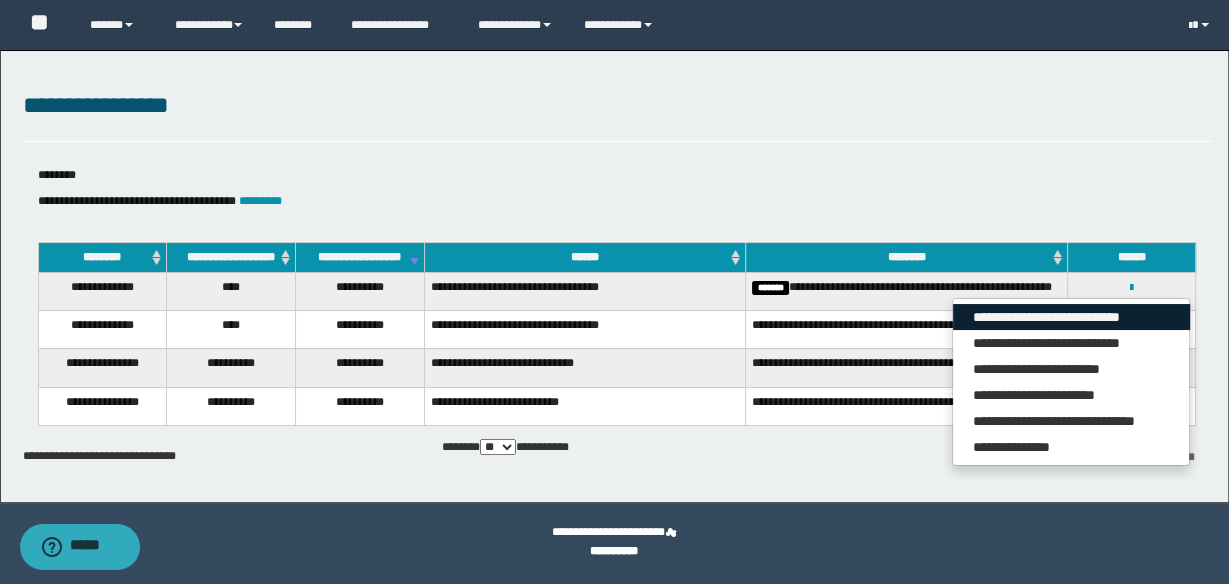 click on "**********" at bounding box center (1071, 317) 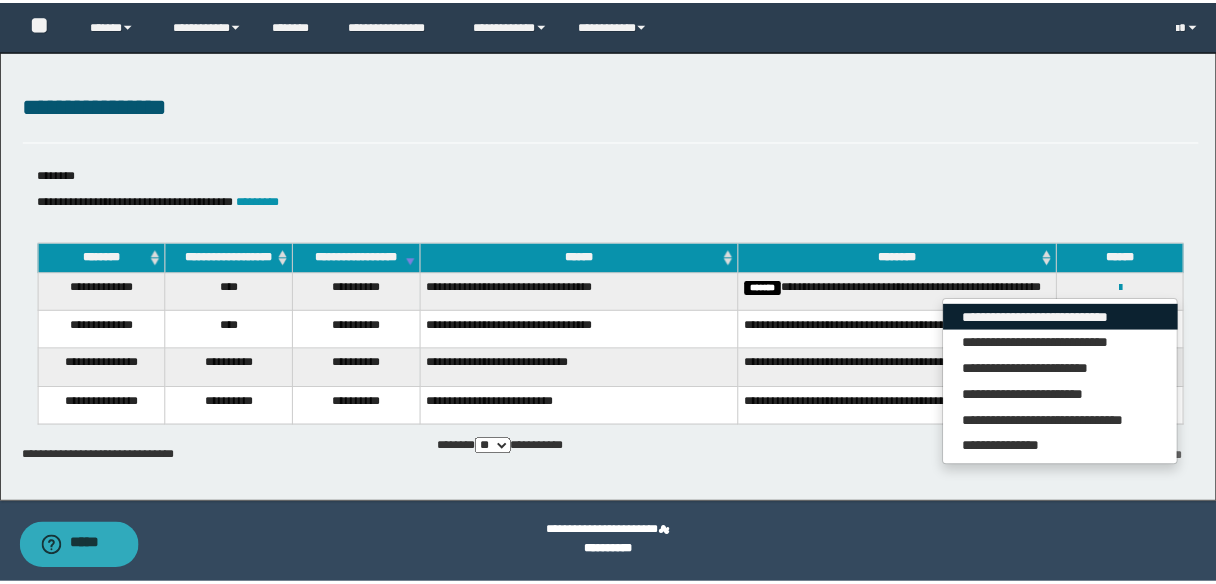 scroll, scrollTop: 0, scrollLeft: 0, axis: both 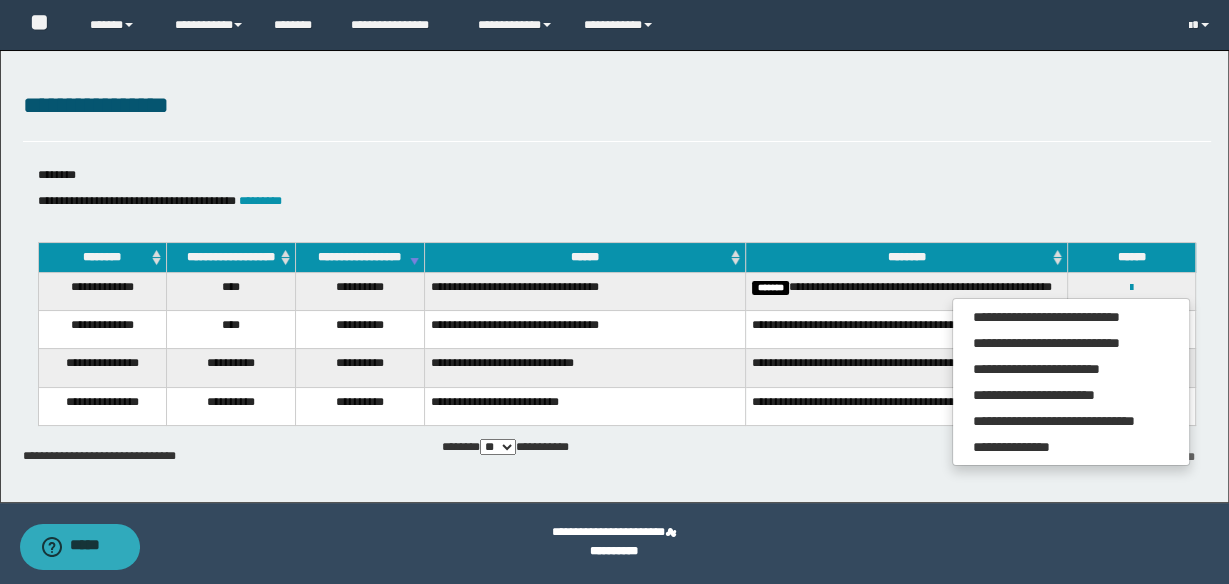 click on "**********" at bounding box center (617, 447) 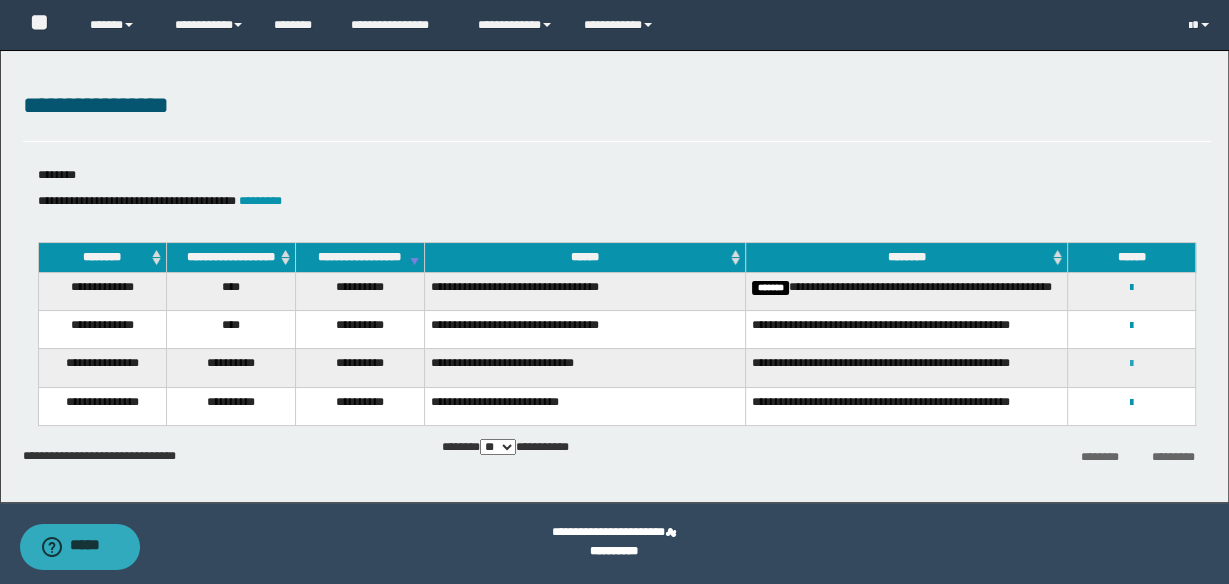 click at bounding box center [1131, 364] 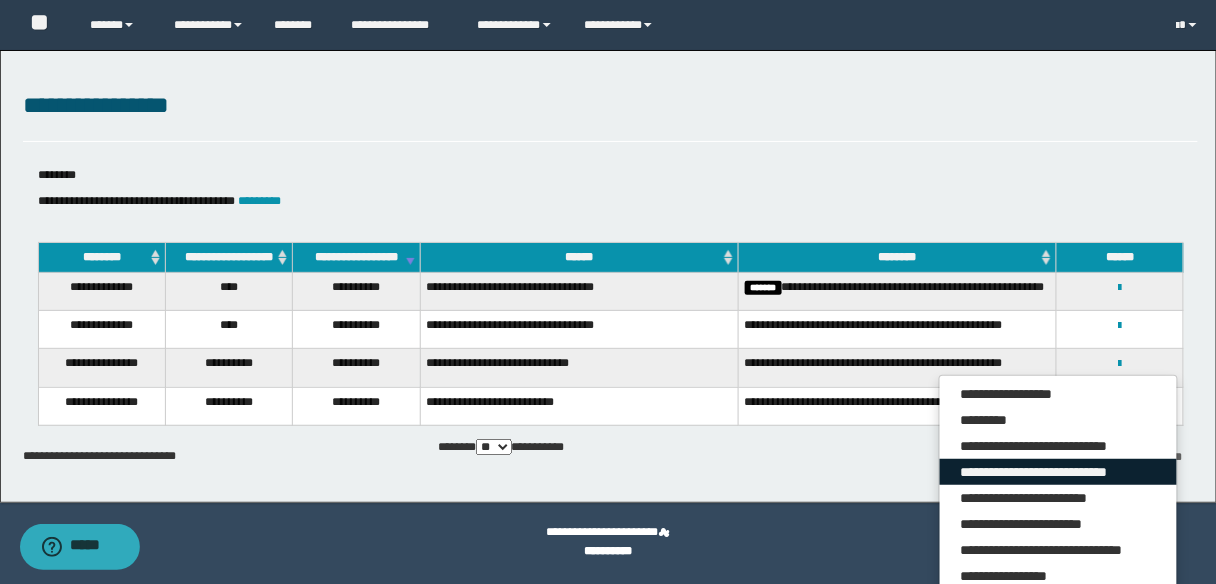 click on "**********" at bounding box center (1058, 472) 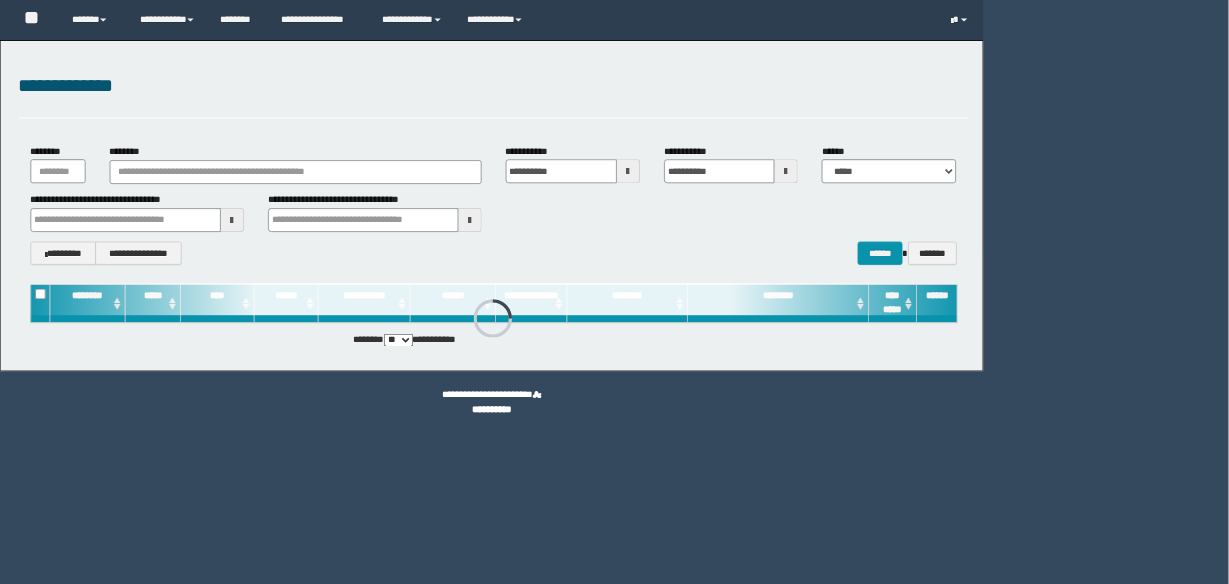 scroll, scrollTop: 0, scrollLeft: 0, axis: both 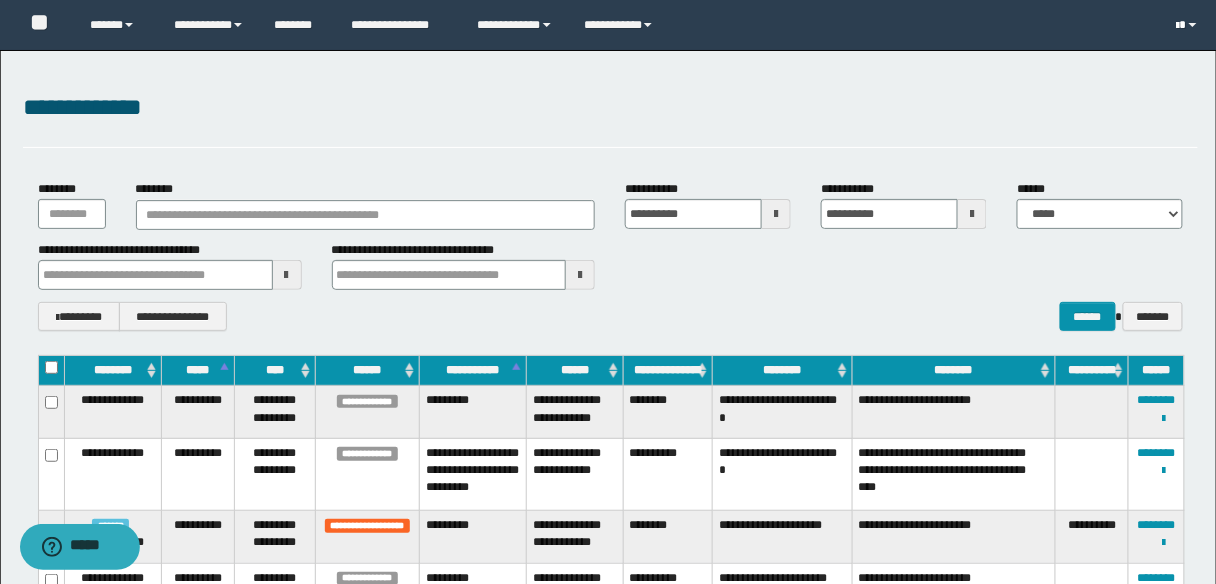 click at bounding box center [1189, 25] 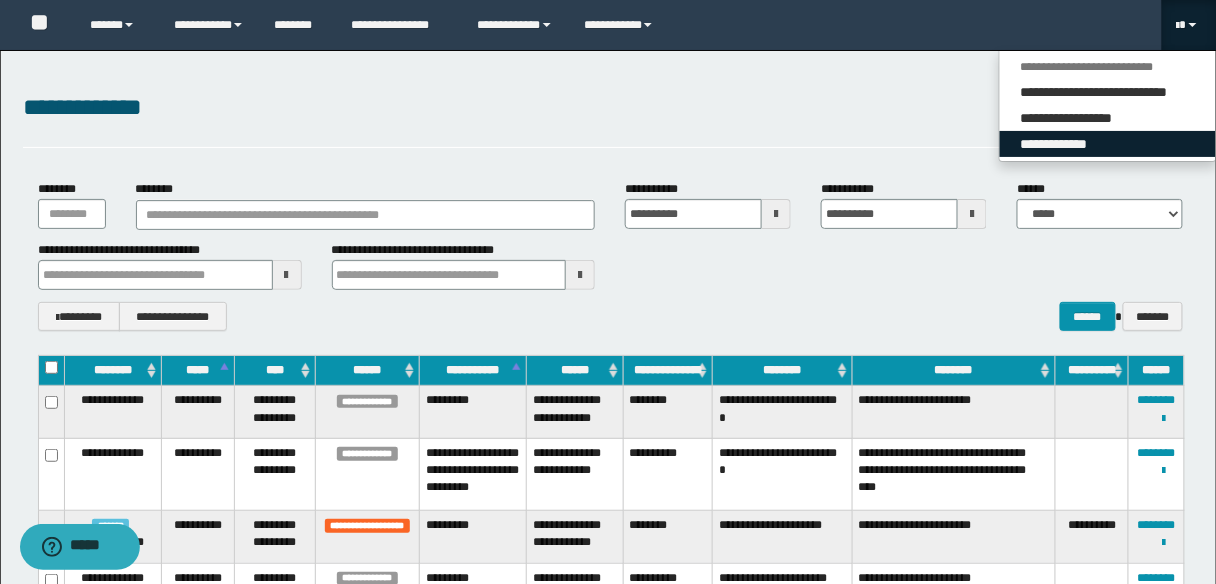 click on "**********" at bounding box center [1108, 144] 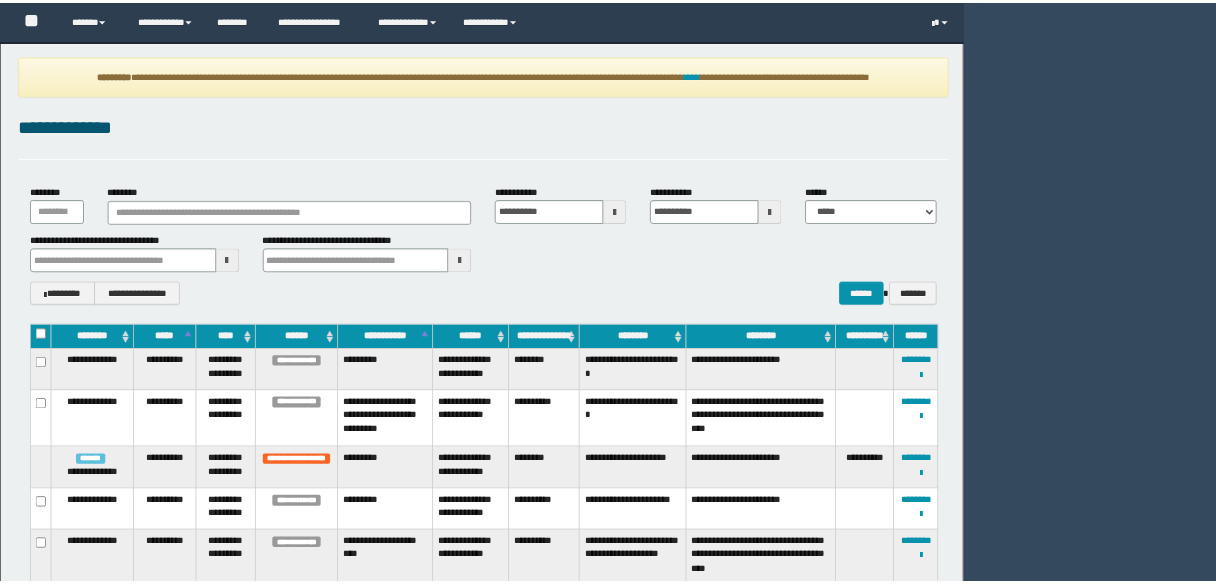 scroll, scrollTop: 0, scrollLeft: 0, axis: both 